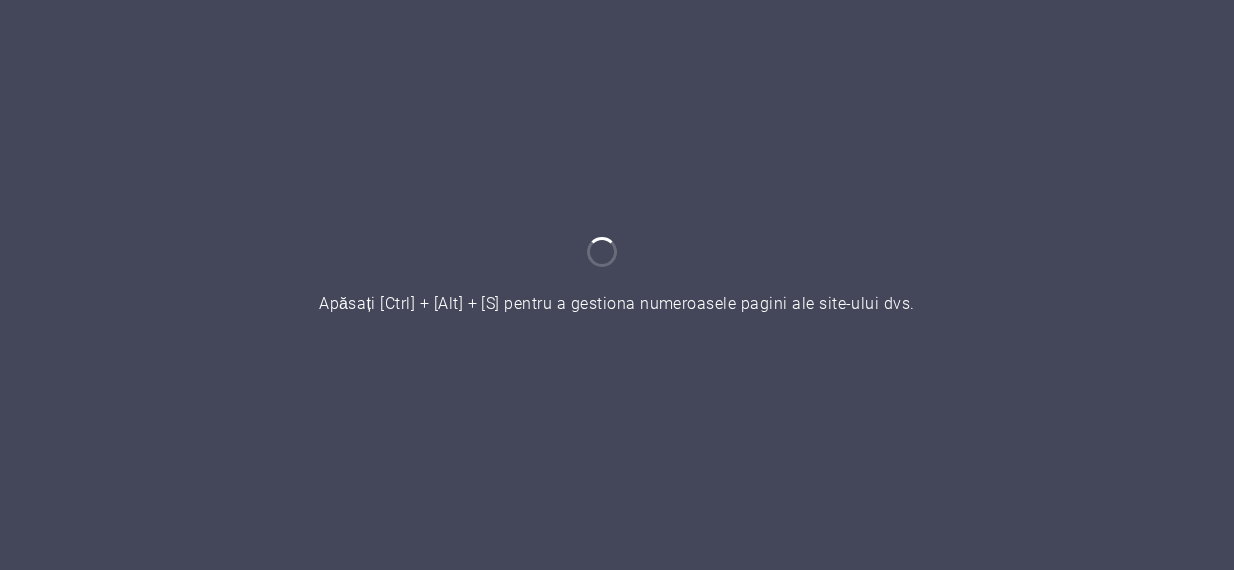 scroll, scrollTop: 0, scrollLeft: 0, axis: both 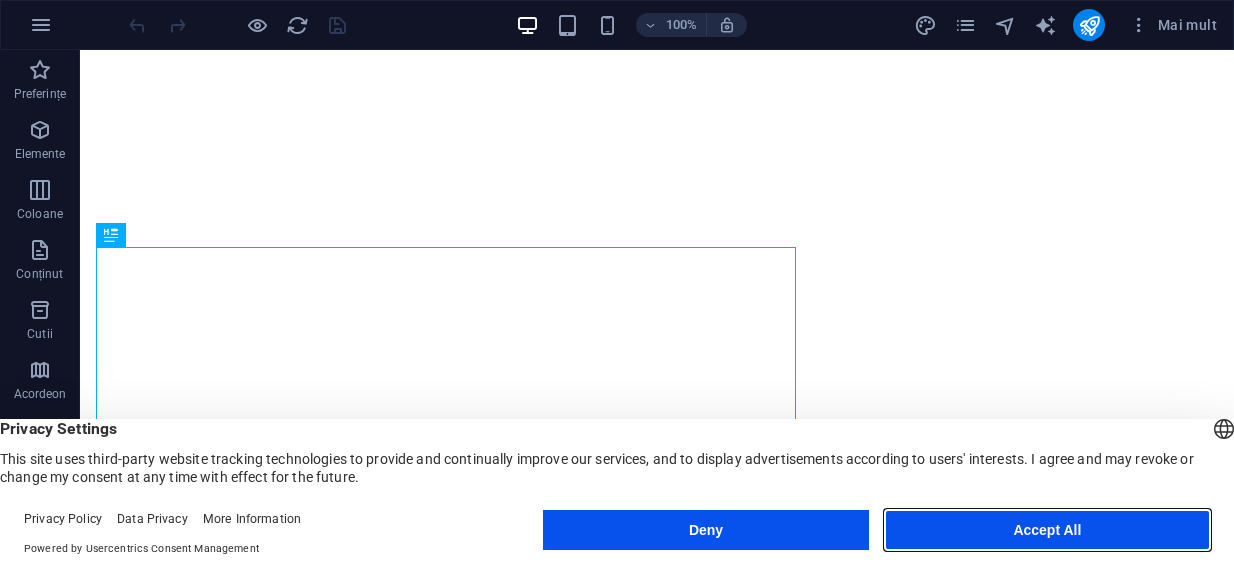 click on "Accept All" at bounding box center (1047, 530) 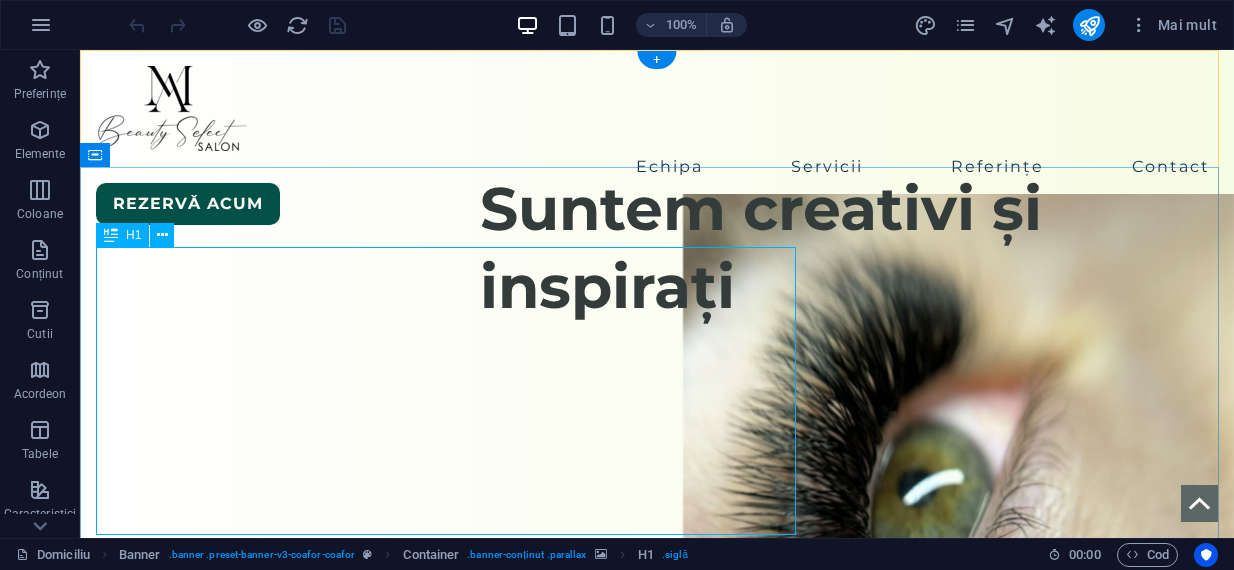 scroll, scrollTop: 0, scrollLeft: 0, axis: both 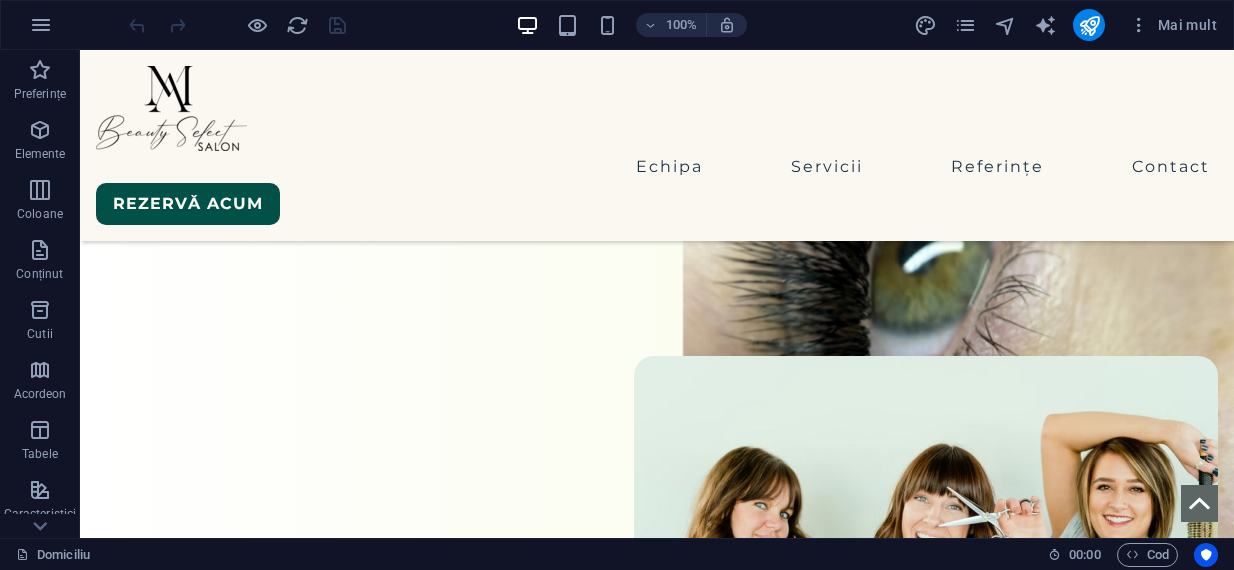 click at bounding box center (657, 306) 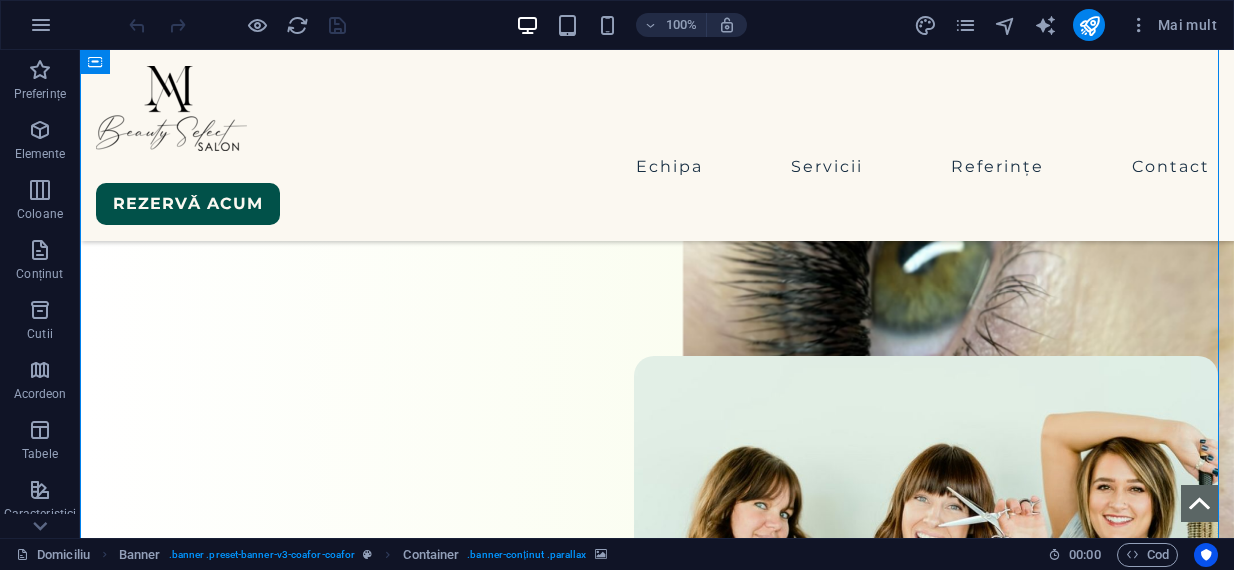 click at bounding box center (657, 306) 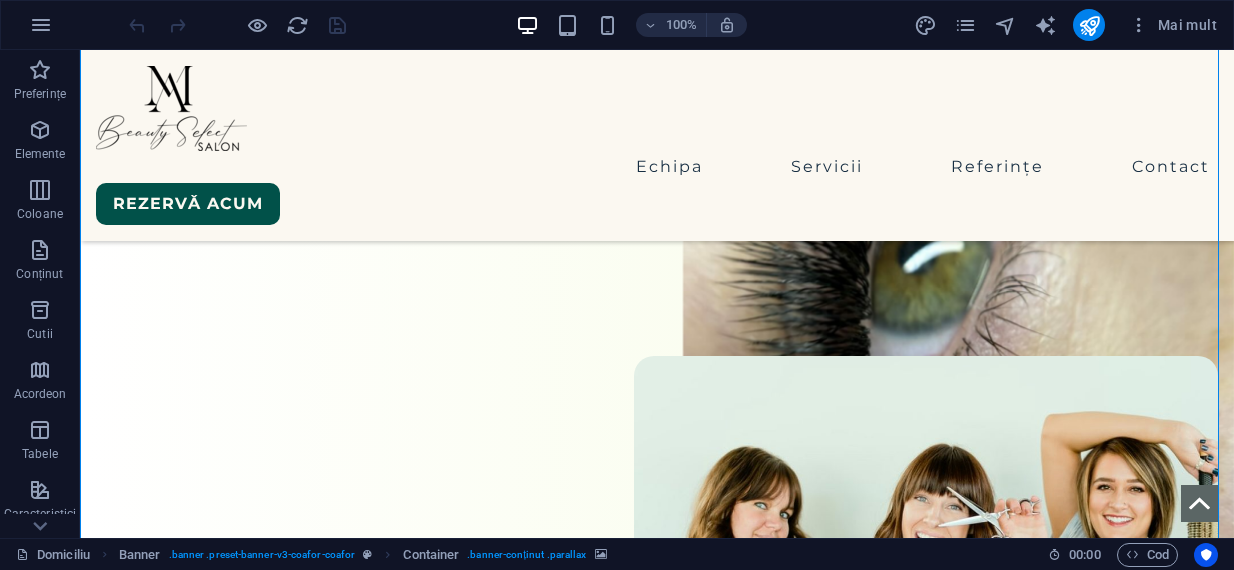 scroll, scrollTop: 0, scrollLeft: 0, axis: both 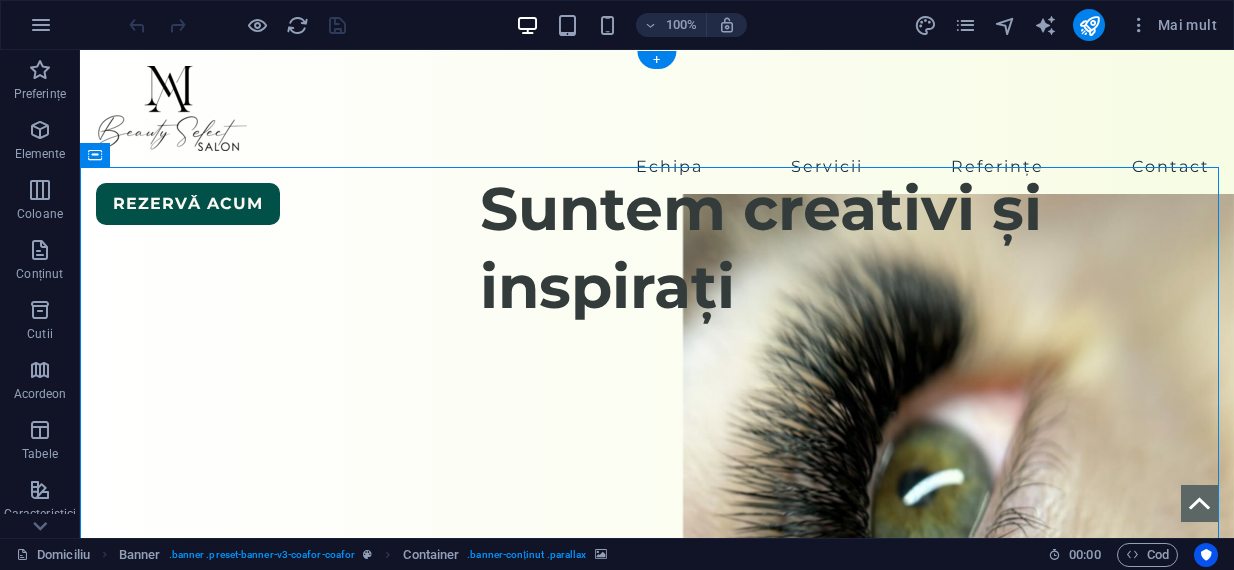 click at bounding box center (657, 538) 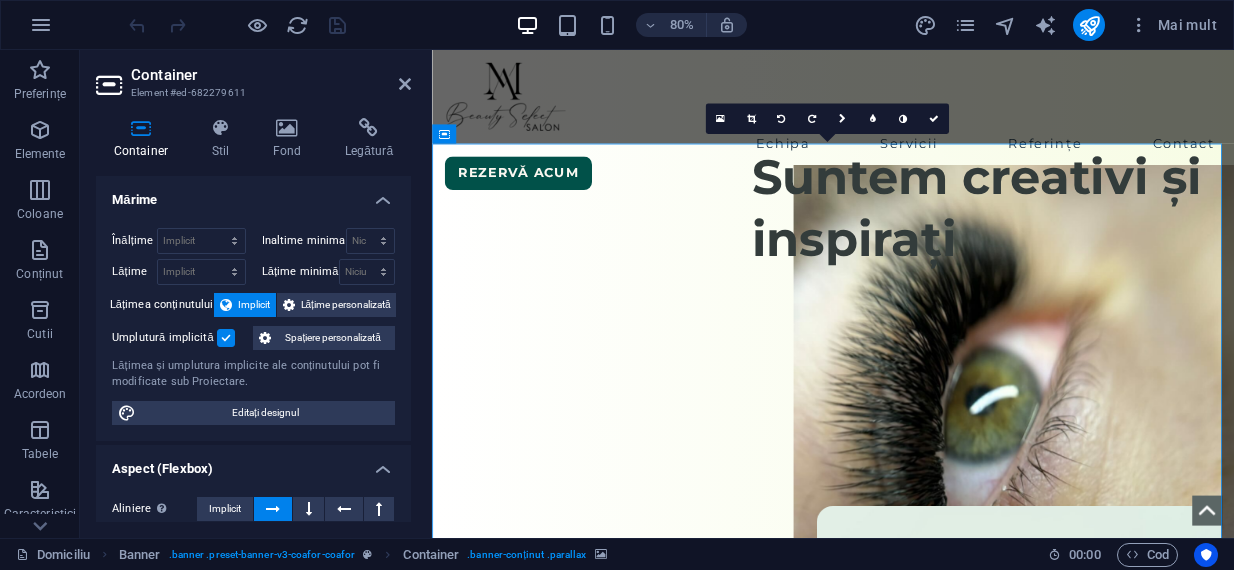 click at bounding box center [933, 538] 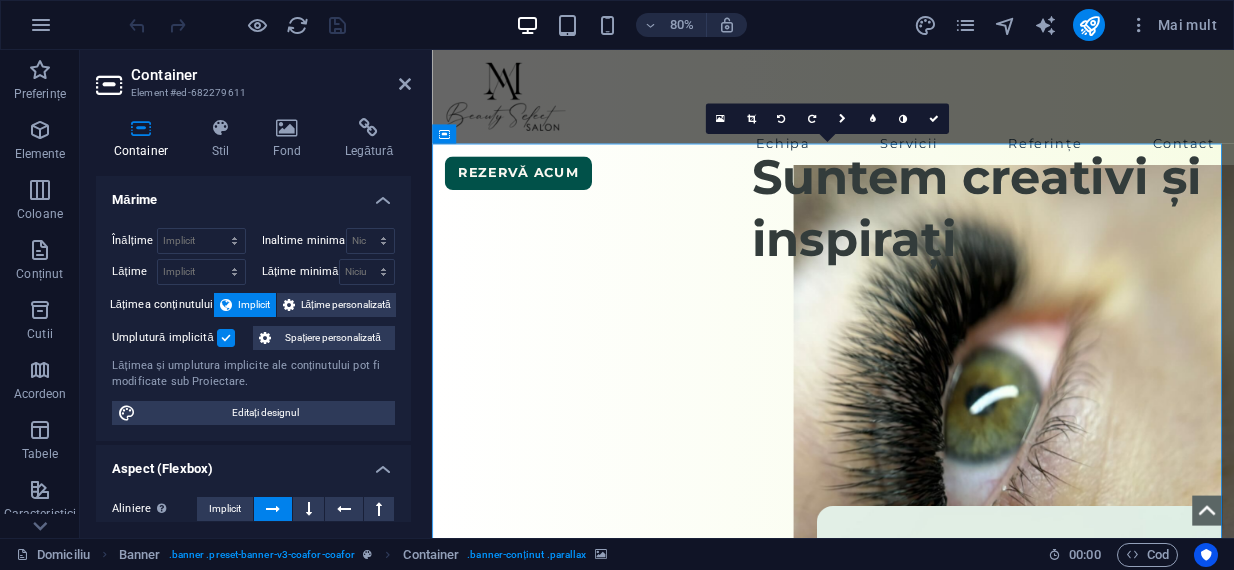click at bounding box center (933, 538) 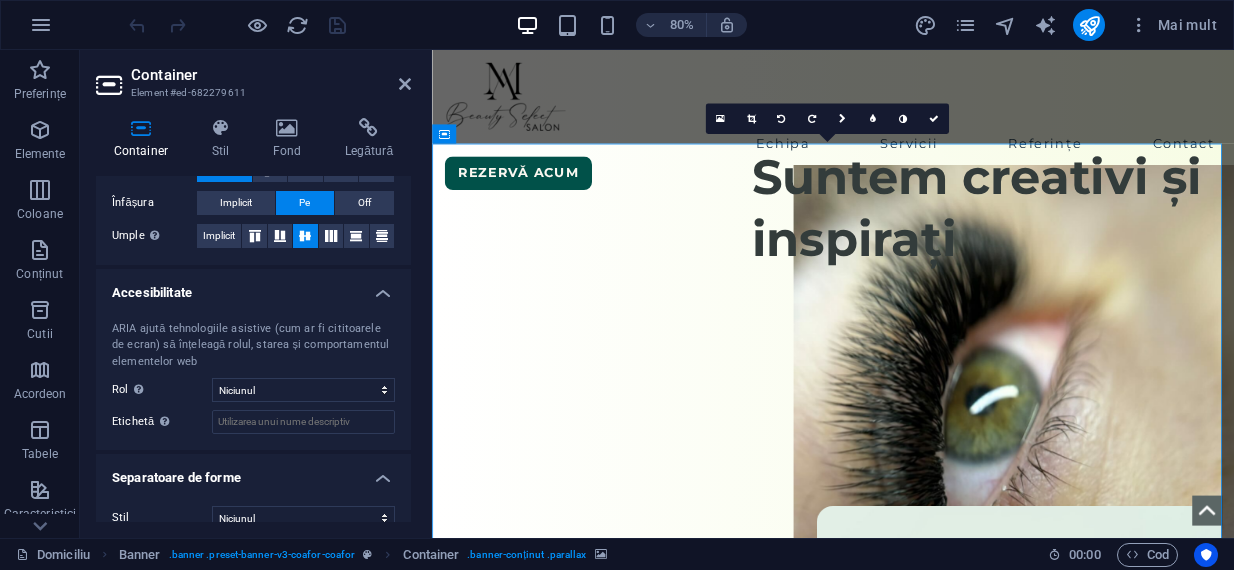 scroll, scrollTop: 427, scrollLeft: 0, axis: vertical 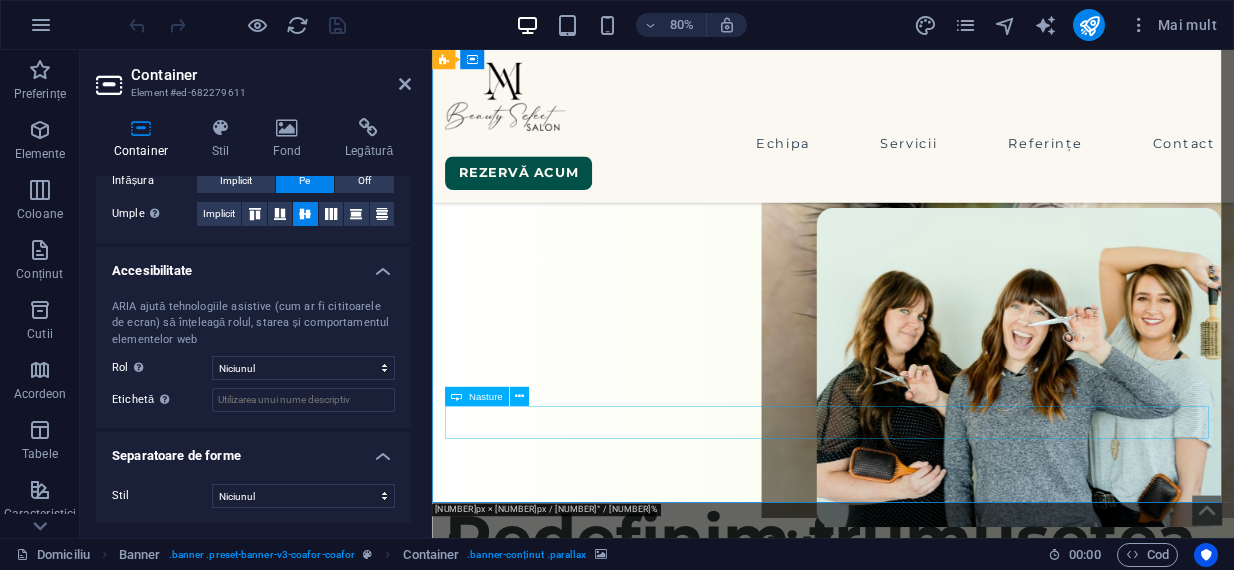 click on "REZERVǍ ACUM" at bounding box center (933, 1014) 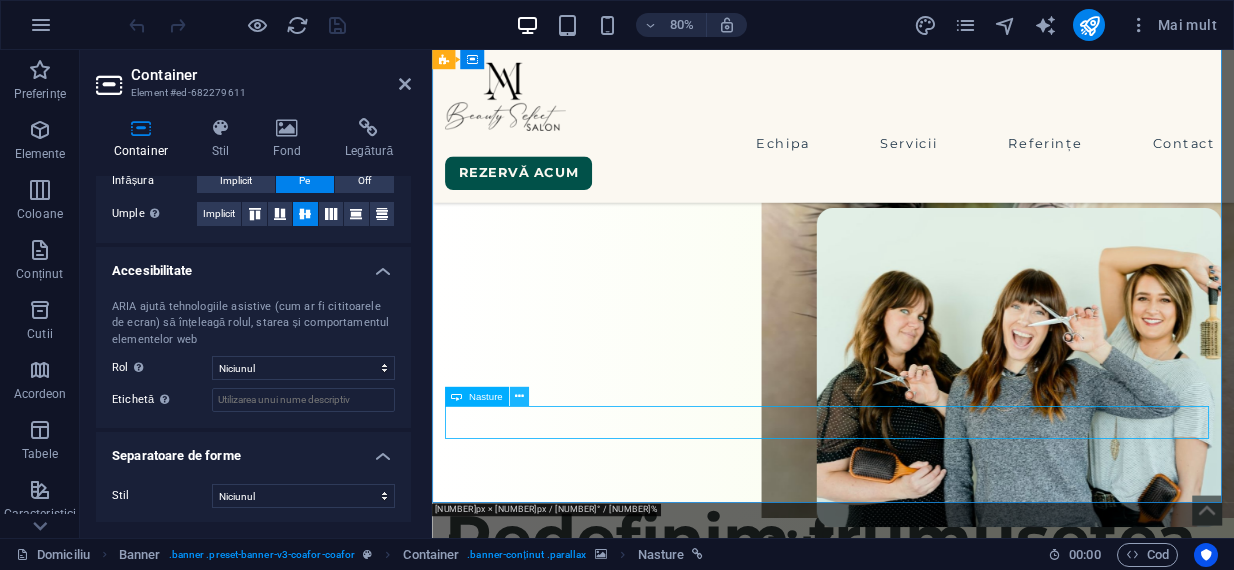 click at bounding box center [519, 396] 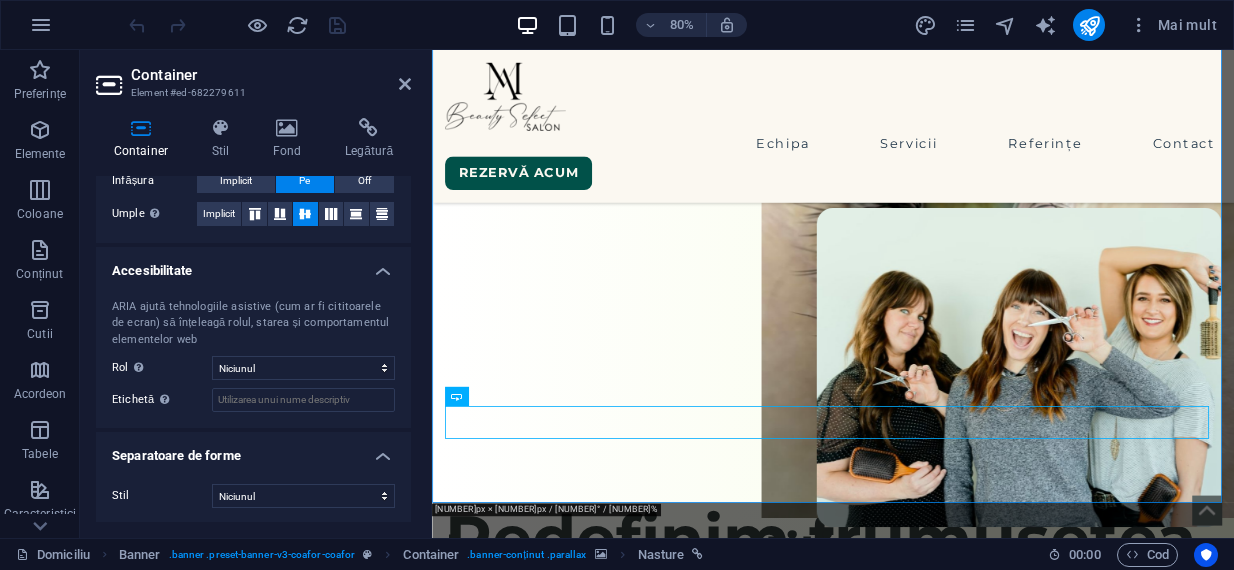 click at bounding box center (933, 266) 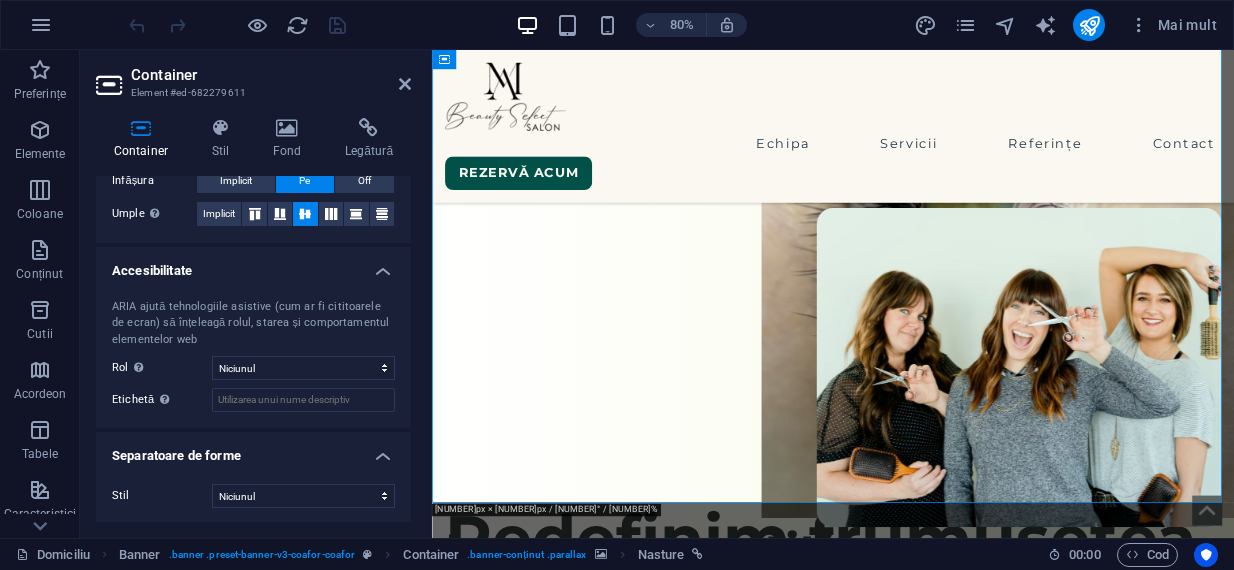 click at bounding box center [933, 266] 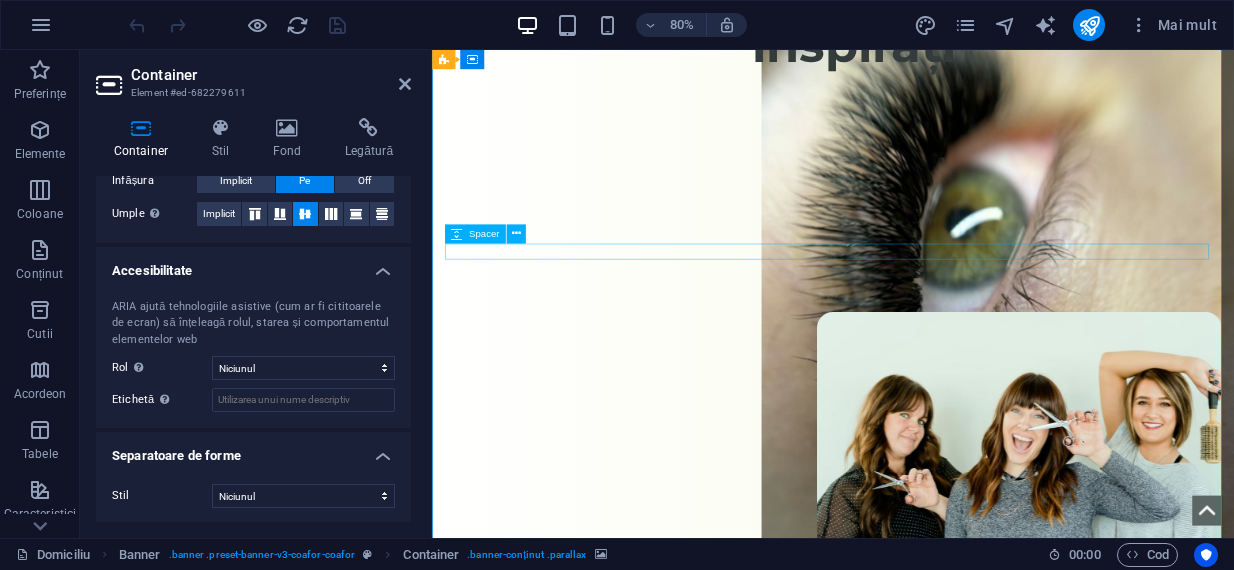 scroll, scrollTop: 0, scrollLeft: 0, axis: both 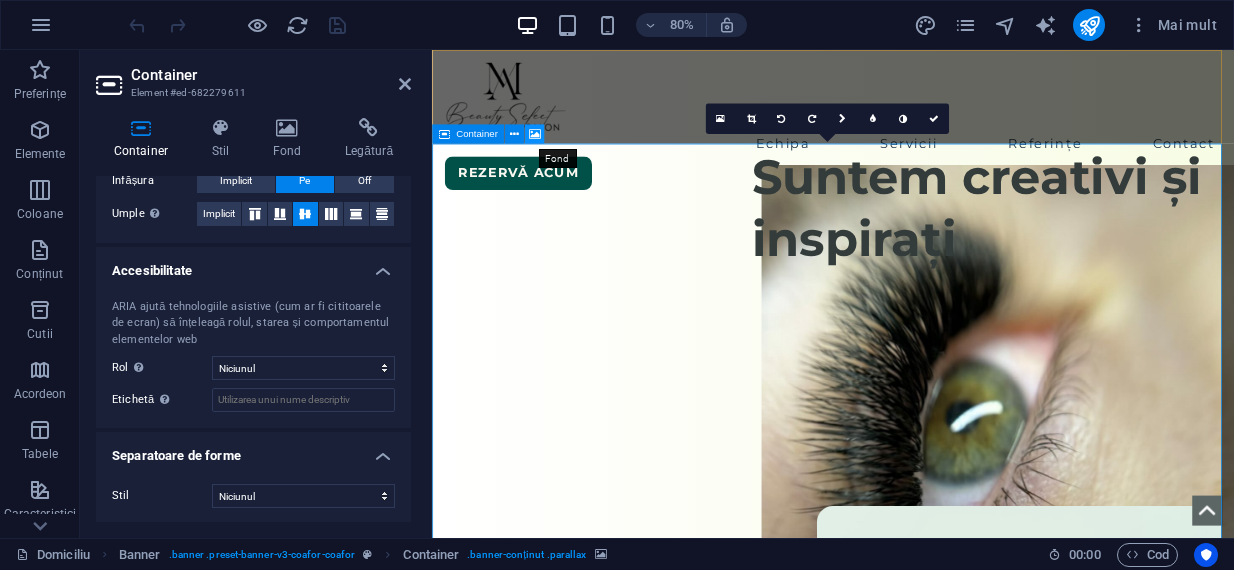 click at bounding box center [535, 134] 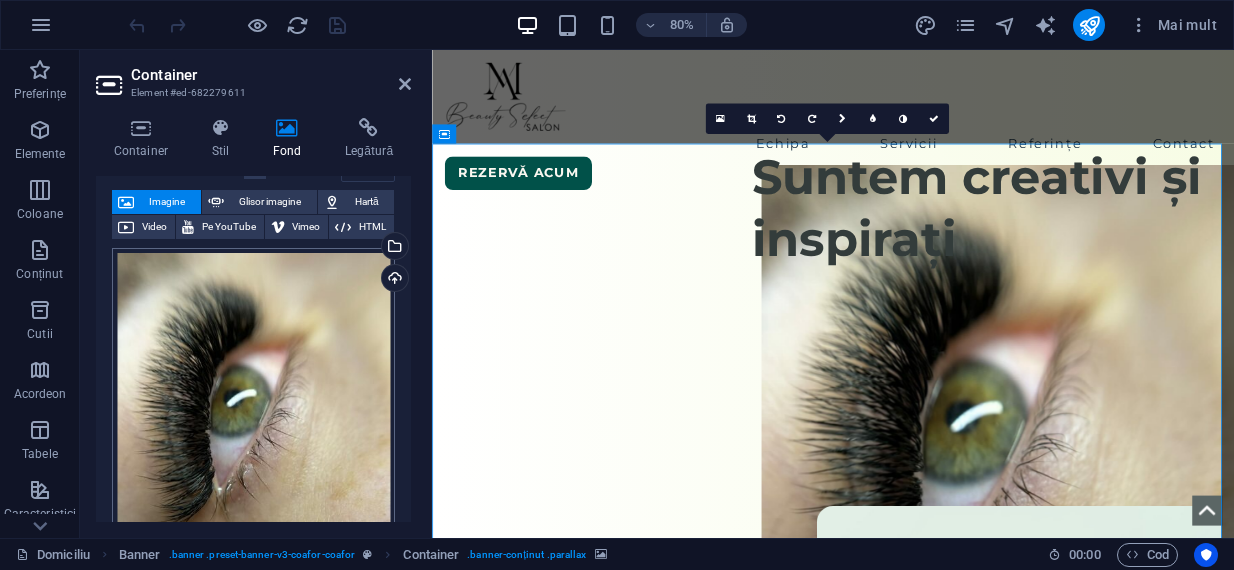 scroll, scrollTop: 12, scrollLeft: 0, axis: vertical 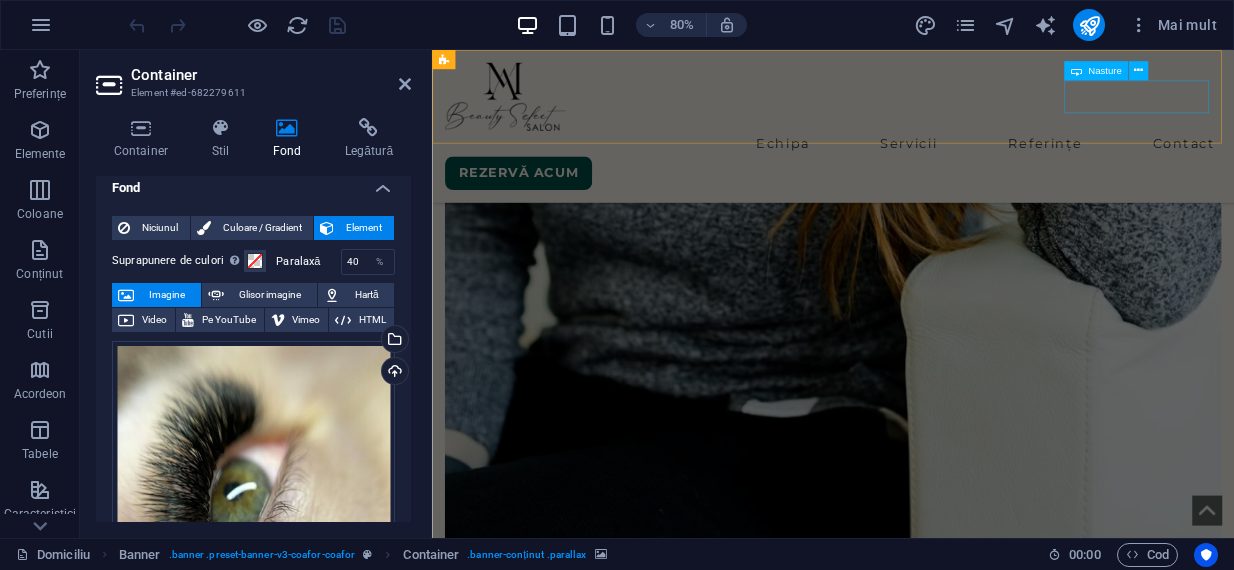 click on "REZERVǍ ACUM" at bounding box center [933, 204] 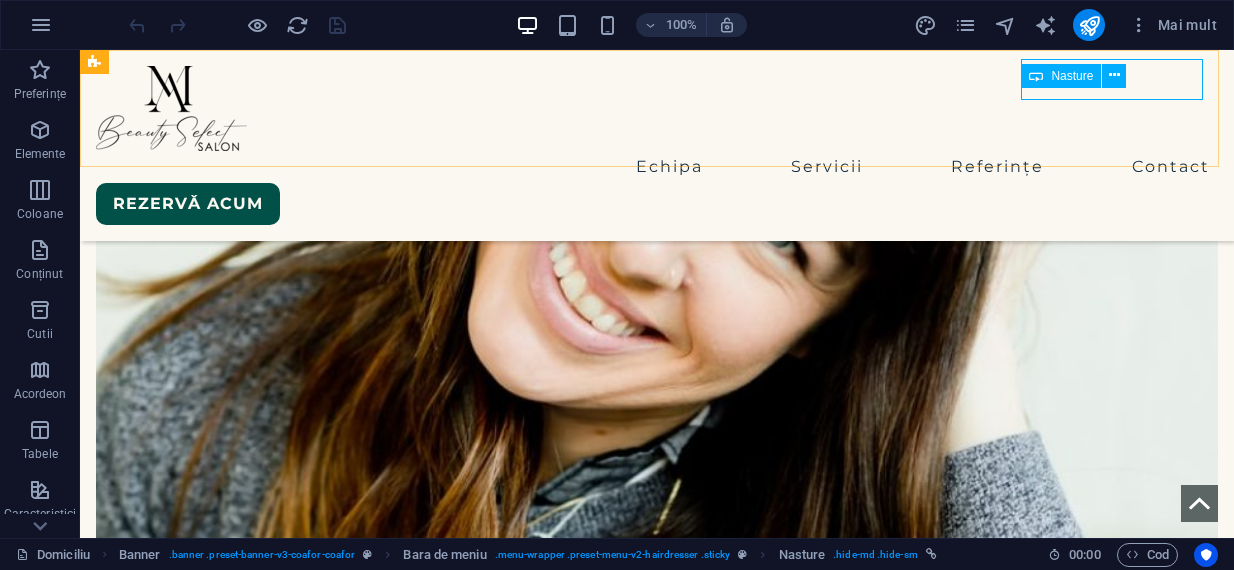 scroll, scrollTop: 7214, scrollLeft: 0, axis: vertical 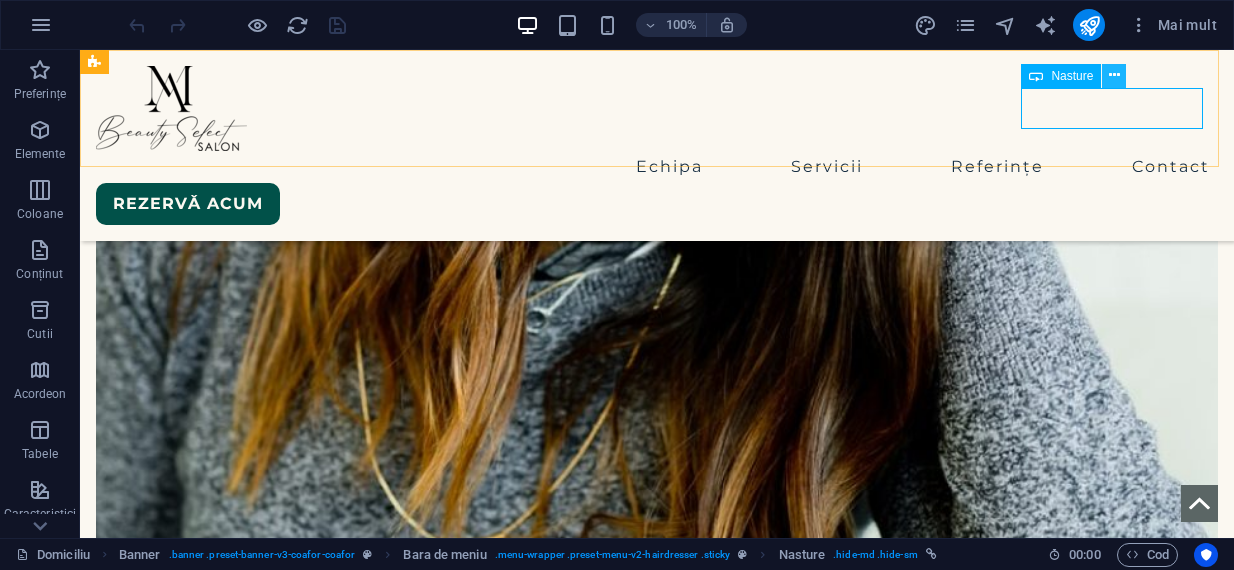 click at bounding box center [1114, 75] 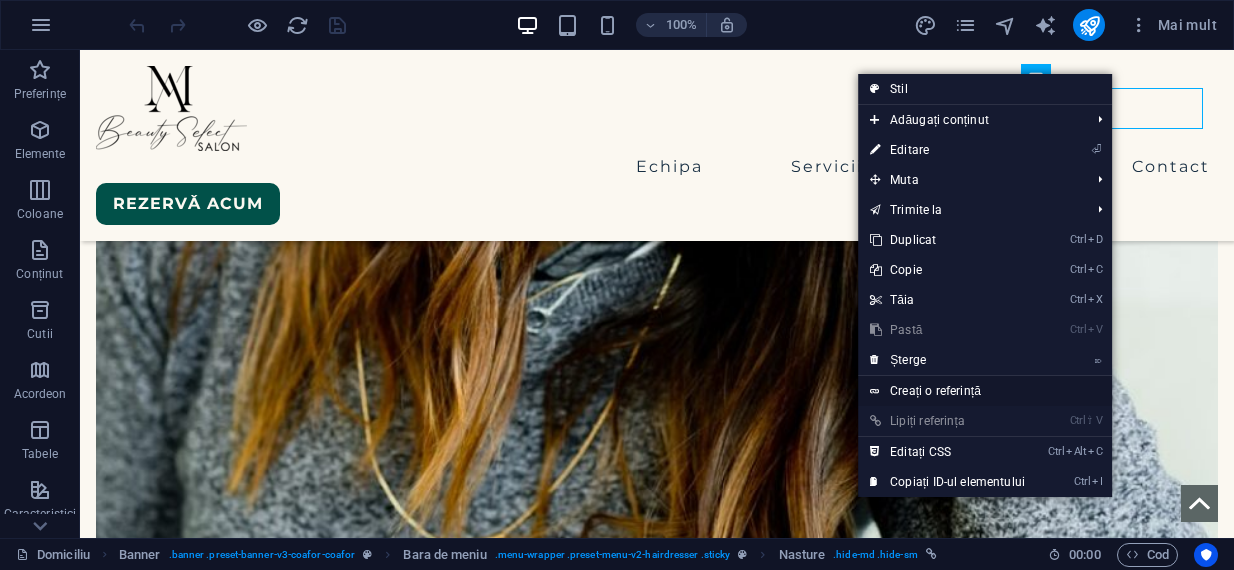 click on "Creați o referință" at bounding box center (935, 391) 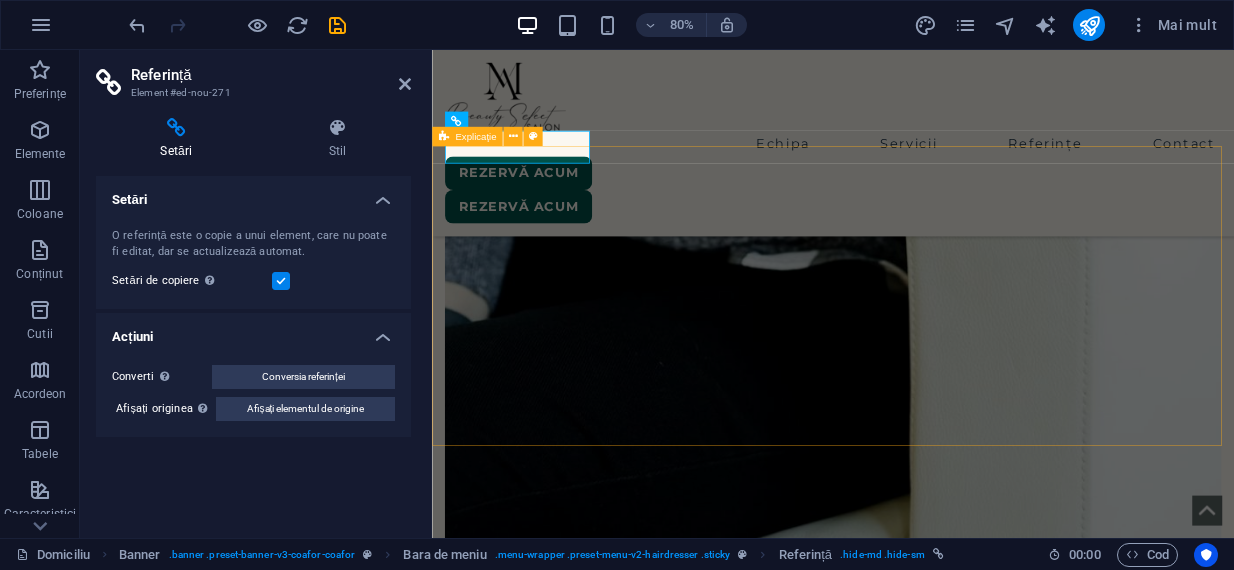 scroll, scrollTop: 7030, scrollLeft: 0, axis: vertical 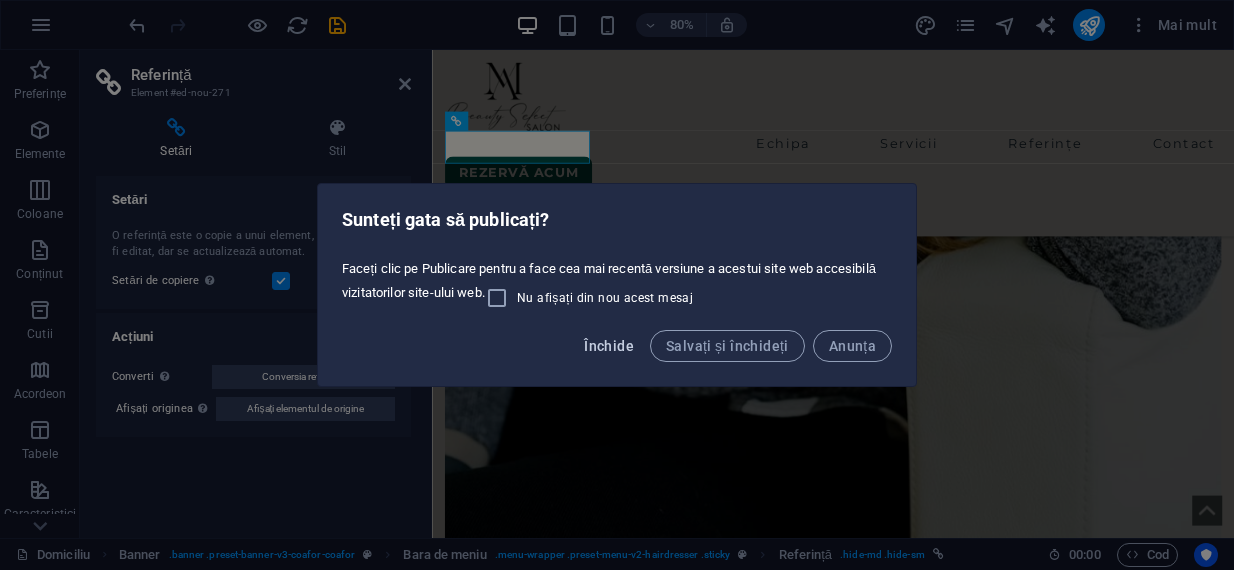 click on "Închide" at bounding box center [609, 346] 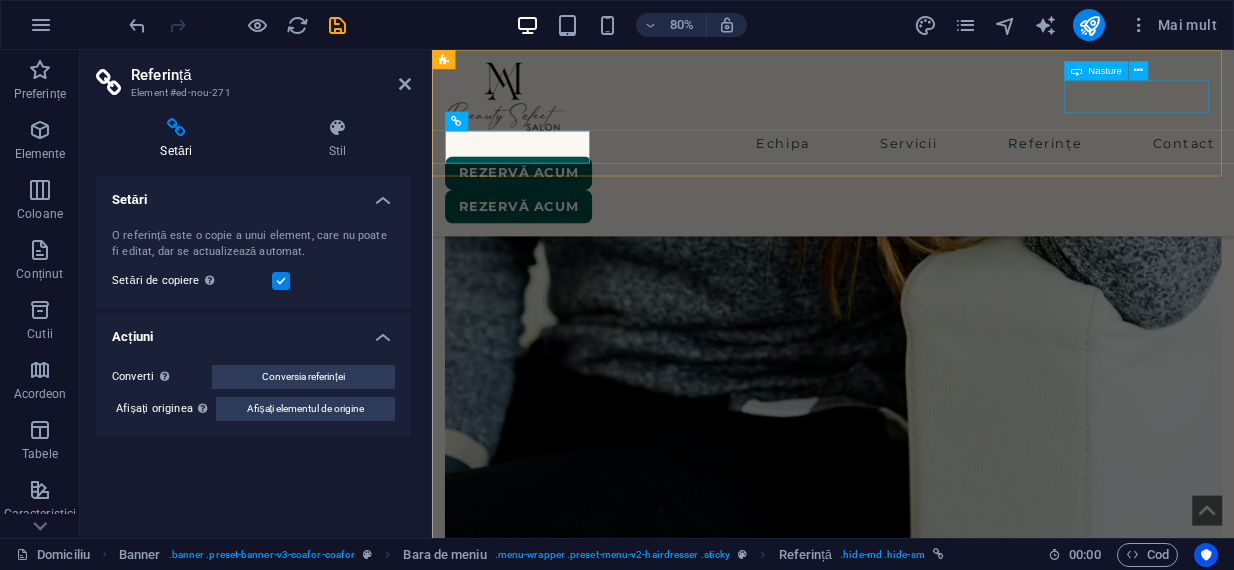 click on "REZERVǍ ACUM" at bounding box center [933, 204] 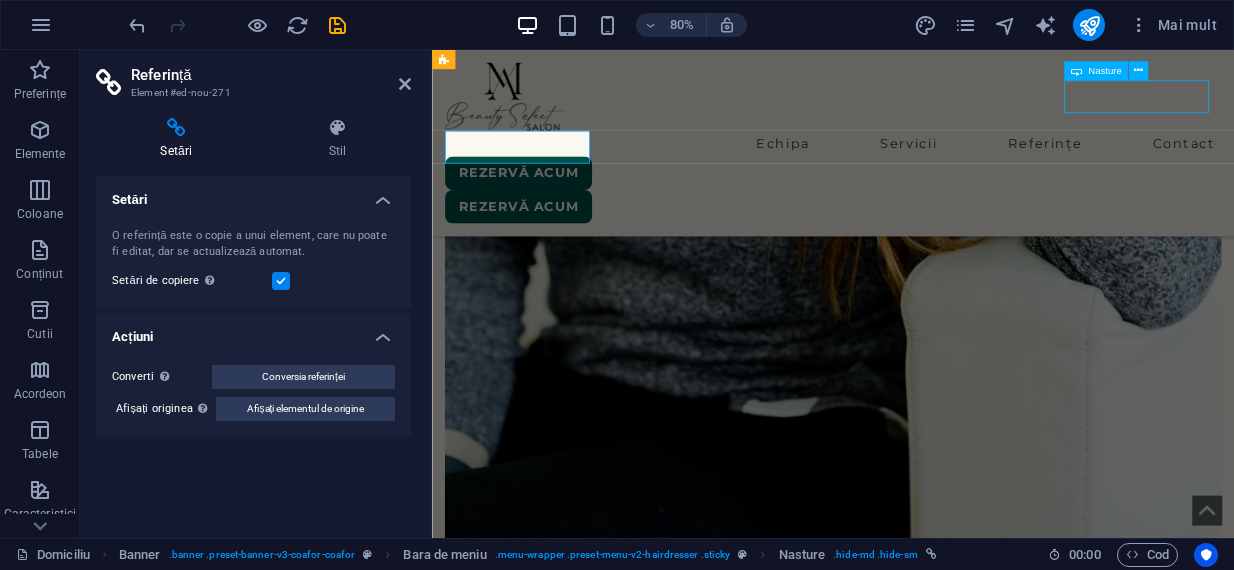 scroll, scrollTop: 7214, scrollLeft: 0, axis: vertical 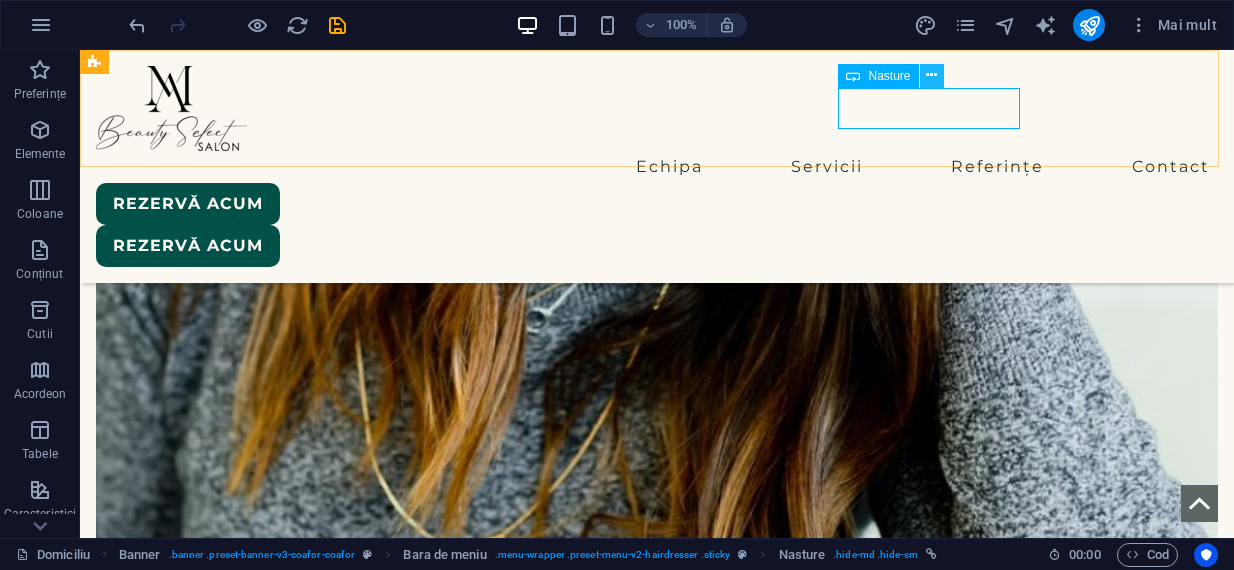 click at bounding box center [931, 75] 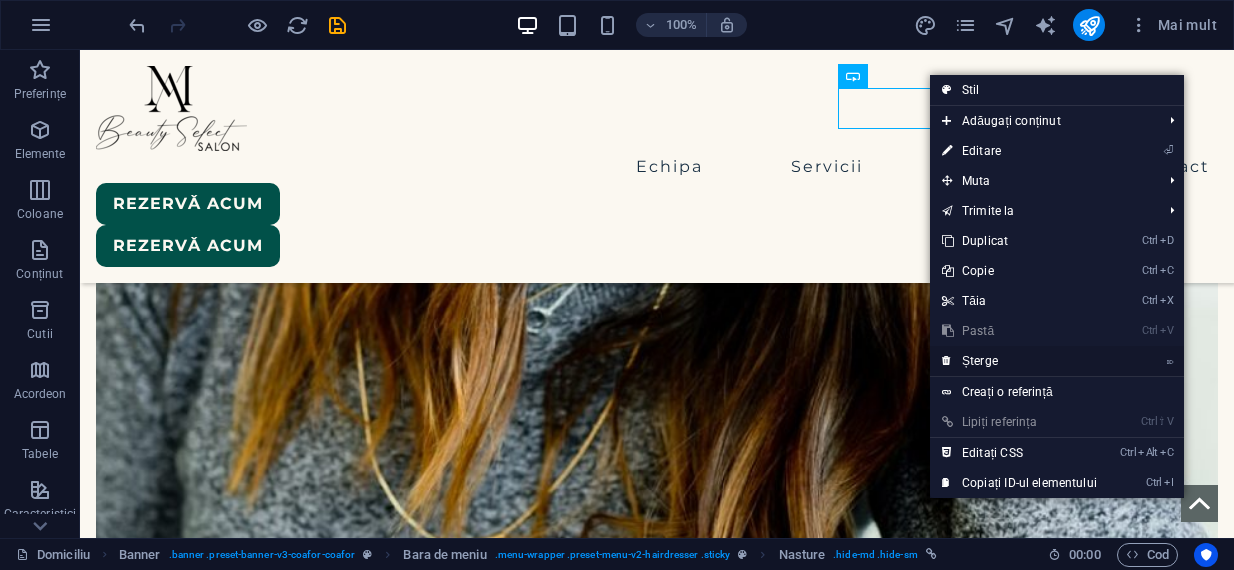 click on "Șterge" at bounding box center [980, 361] 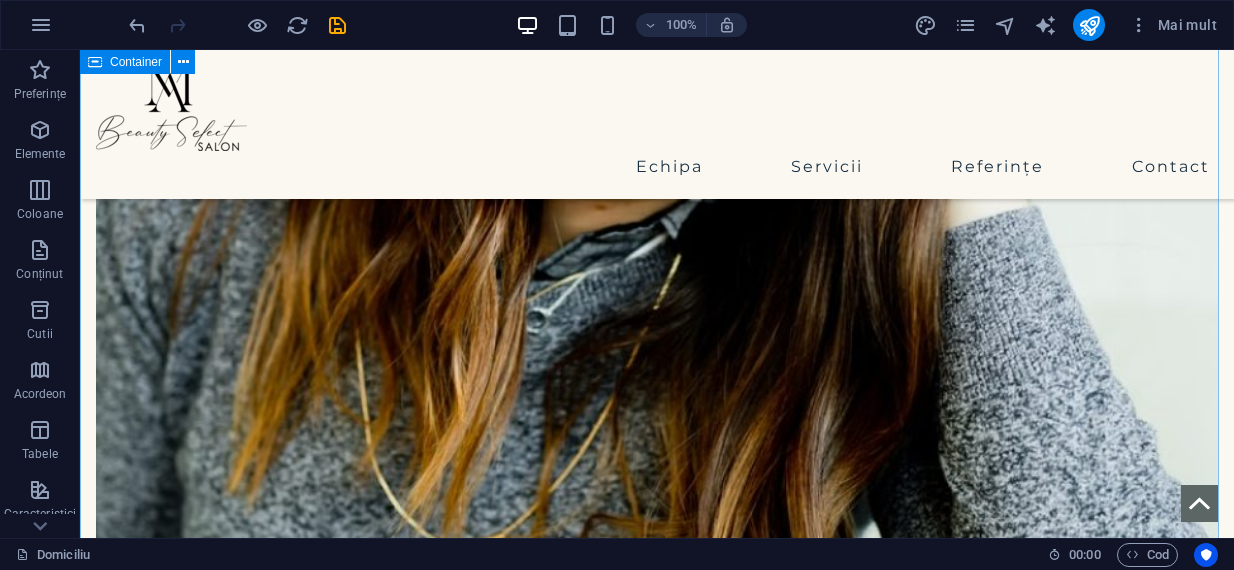 scroll, scrollTop: 7096, scrollLeft: 0, axis: vertical 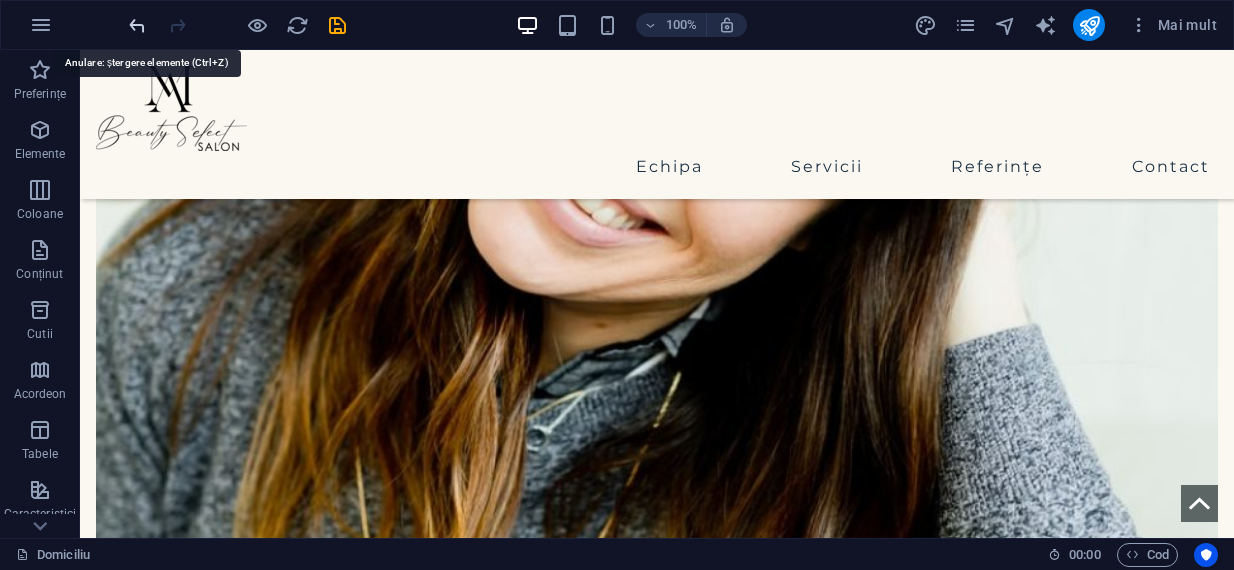 click at bounding box center [137, 25] 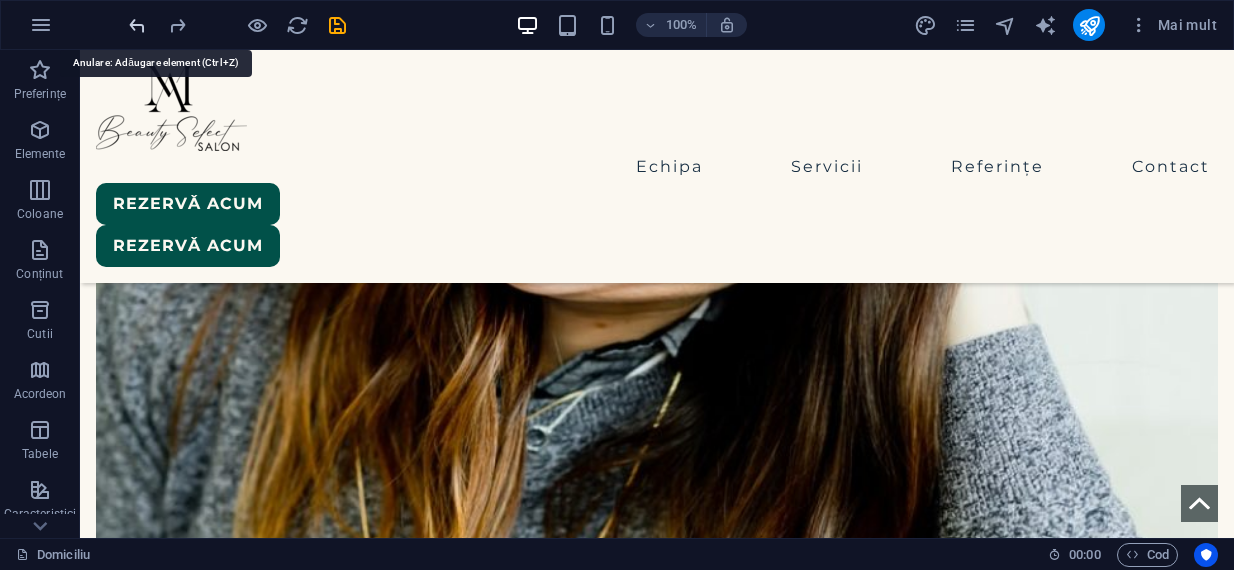 click at bounding box center (137, 25) 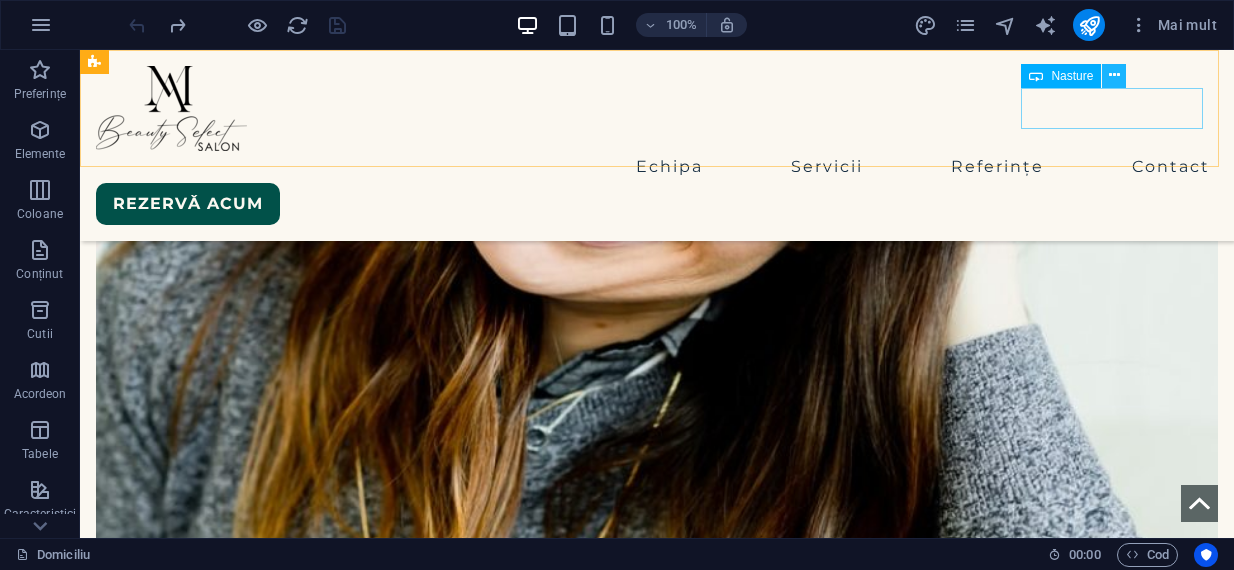 click at bounding box center (1114, 75) 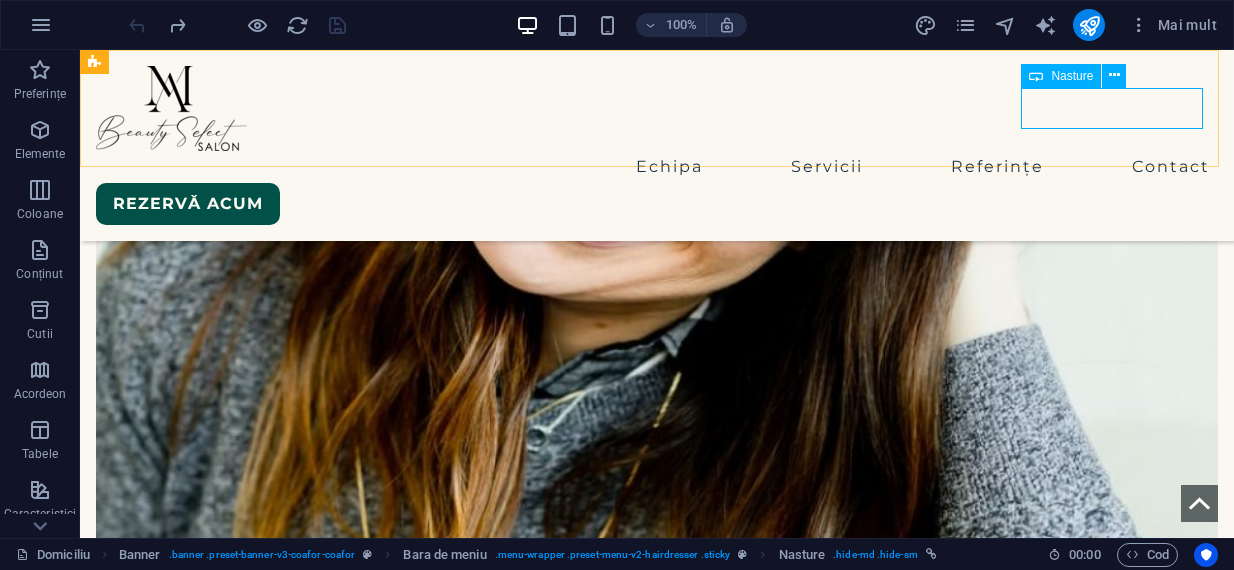 click on "Nasture" at bounding box center [1072, 76] 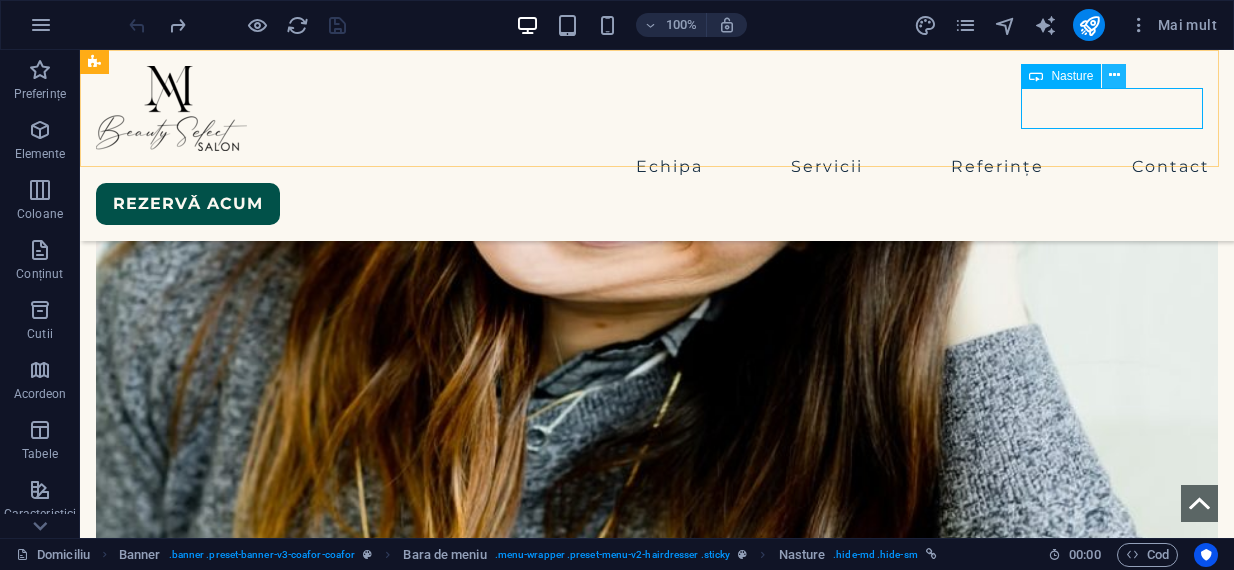 click at bounding box center [1114, 76] 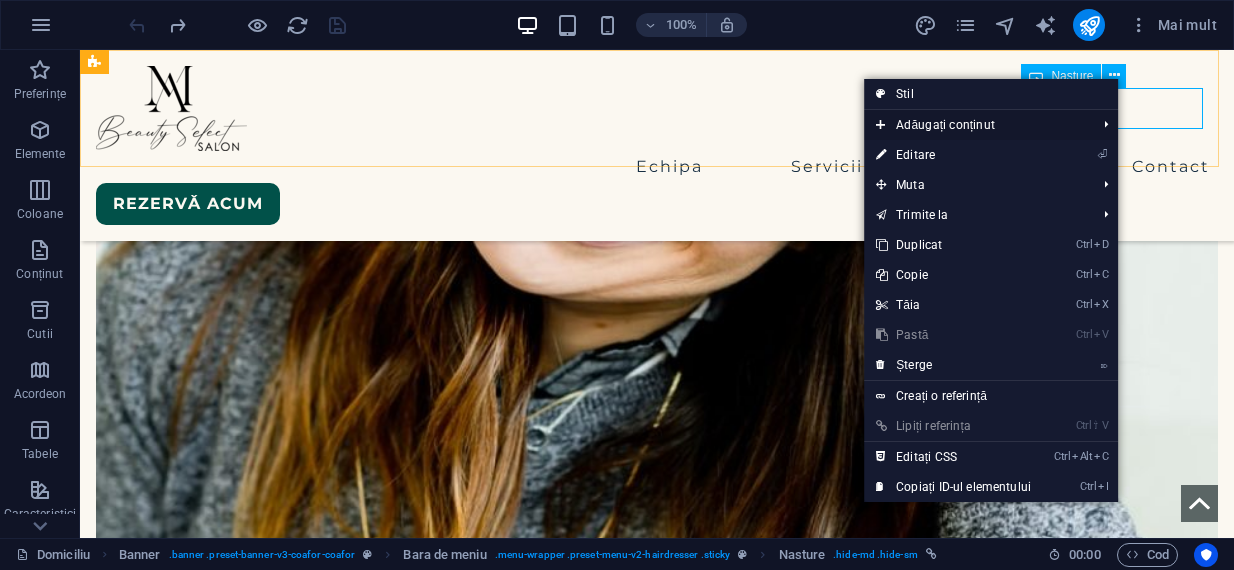 click on "Adăugați conținut" at bounding box center (976, 125) 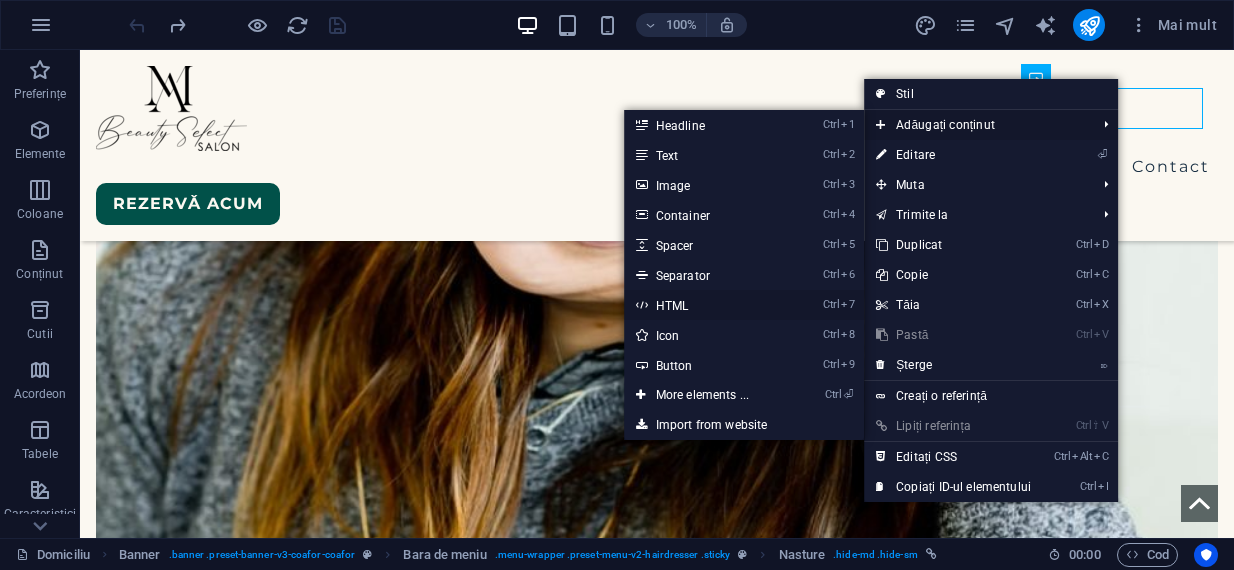 click on "HTML" at bounding box center [672, 306] 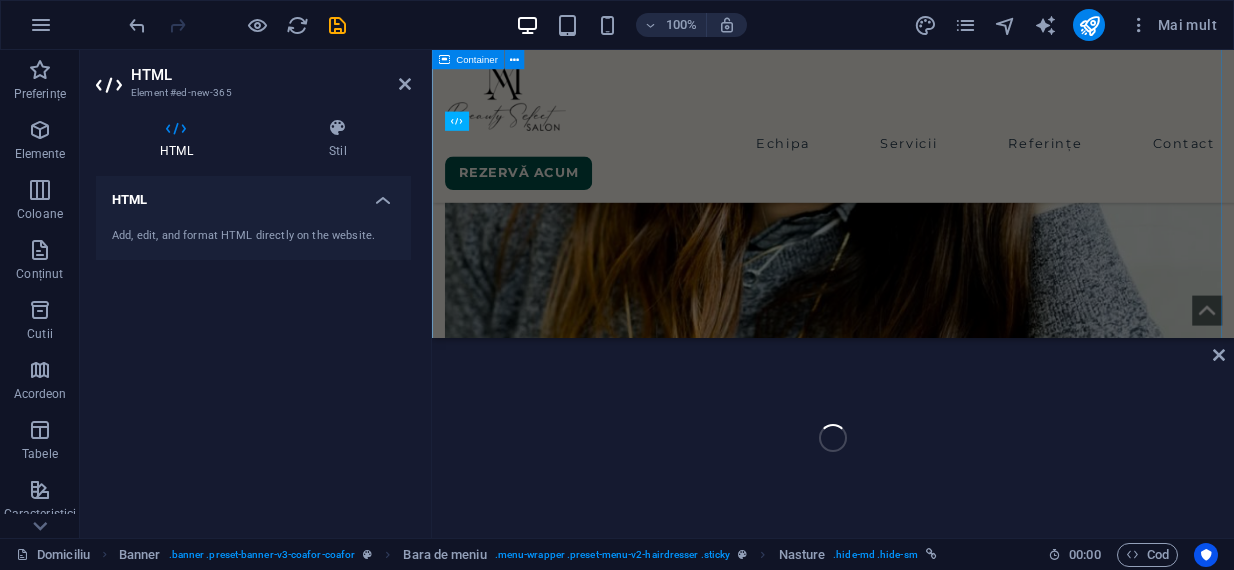 scroll, scrollTop: 6670, scrollLeft: 0, axis: vertical 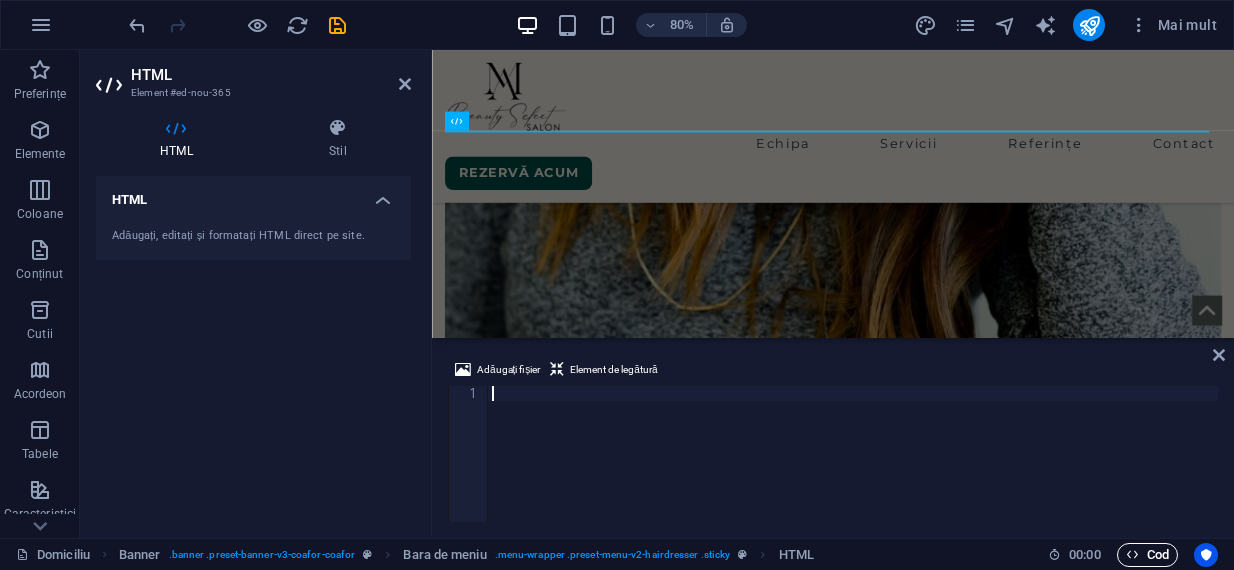click on "Cod" at bounding box center (1147, 555) 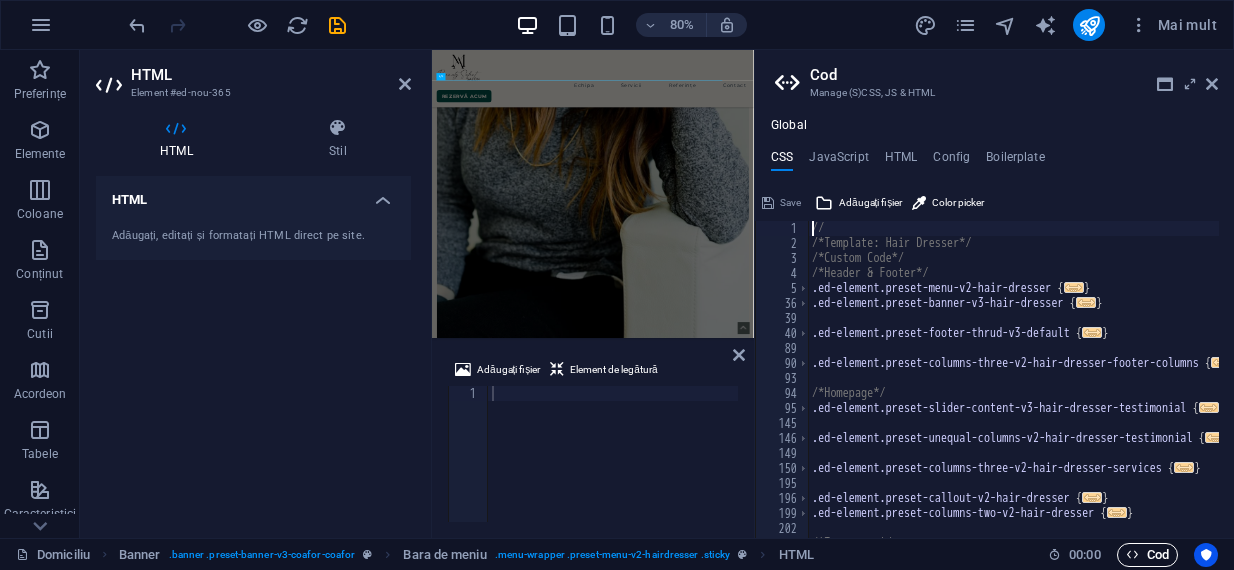 scroll, scrollTop: 6700, scrollLeft: 0, axis: vertical 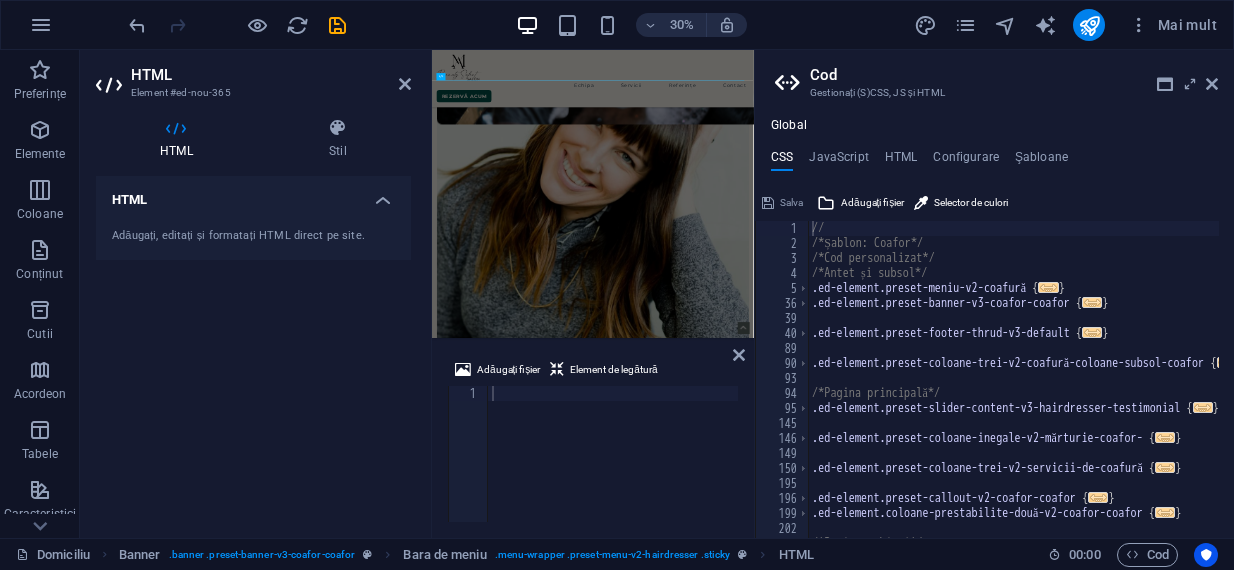 drag, startPoint x: 907, startPoint y: 154, endPoint x: 922, endPoint y: 161, distance: 16.552946 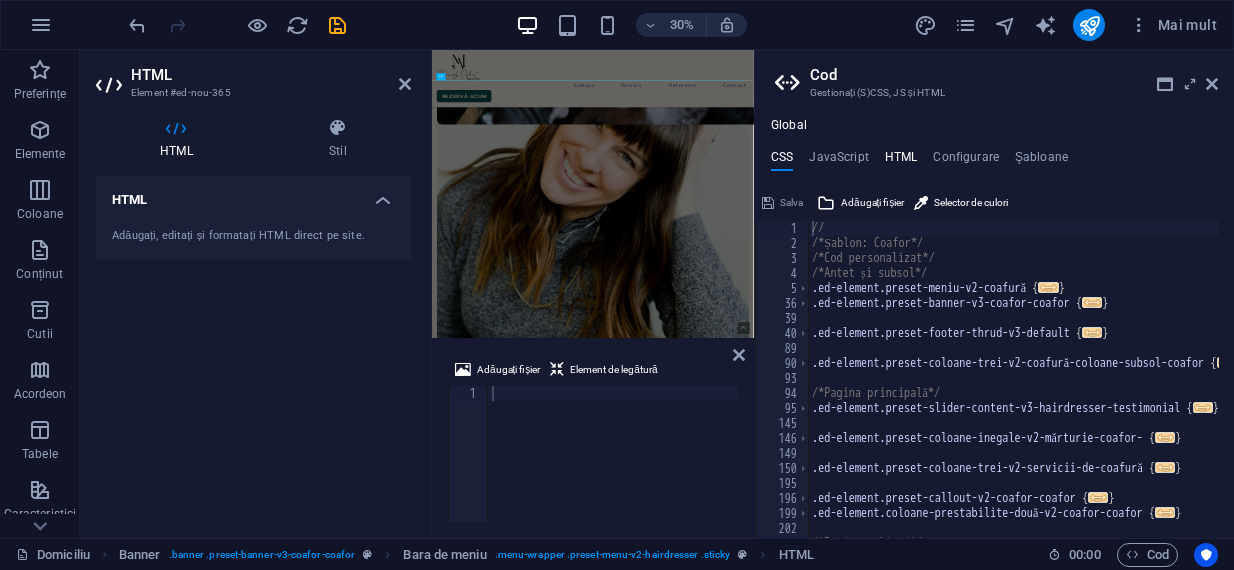 click on "HTML" at bounding box center [901, 161] 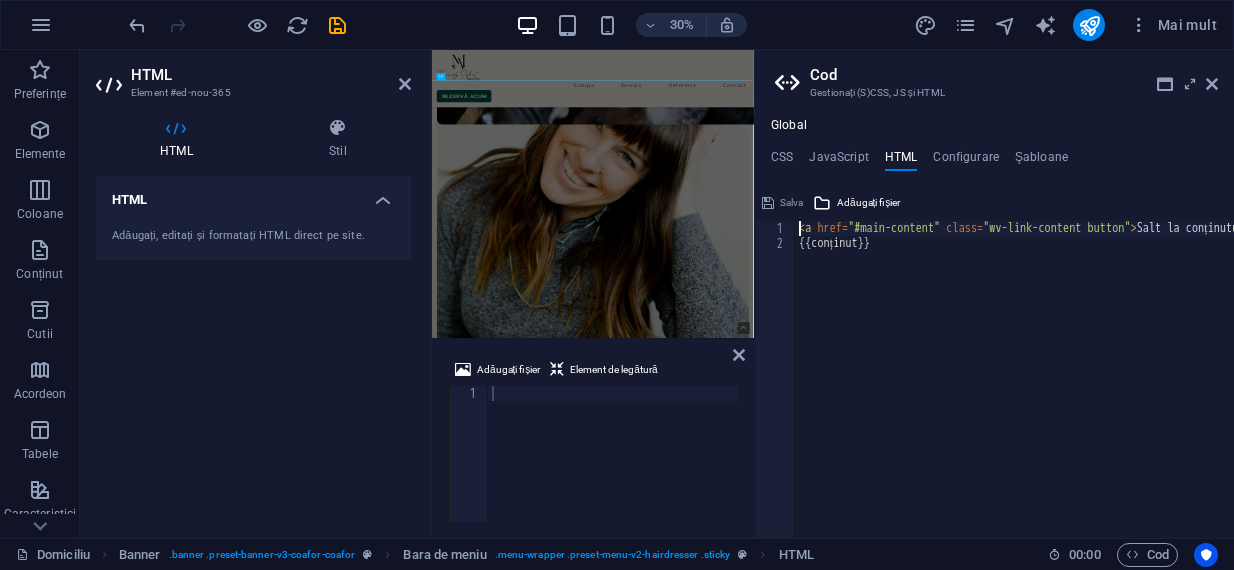 click on "HTML" at bounding box center [901, 161] 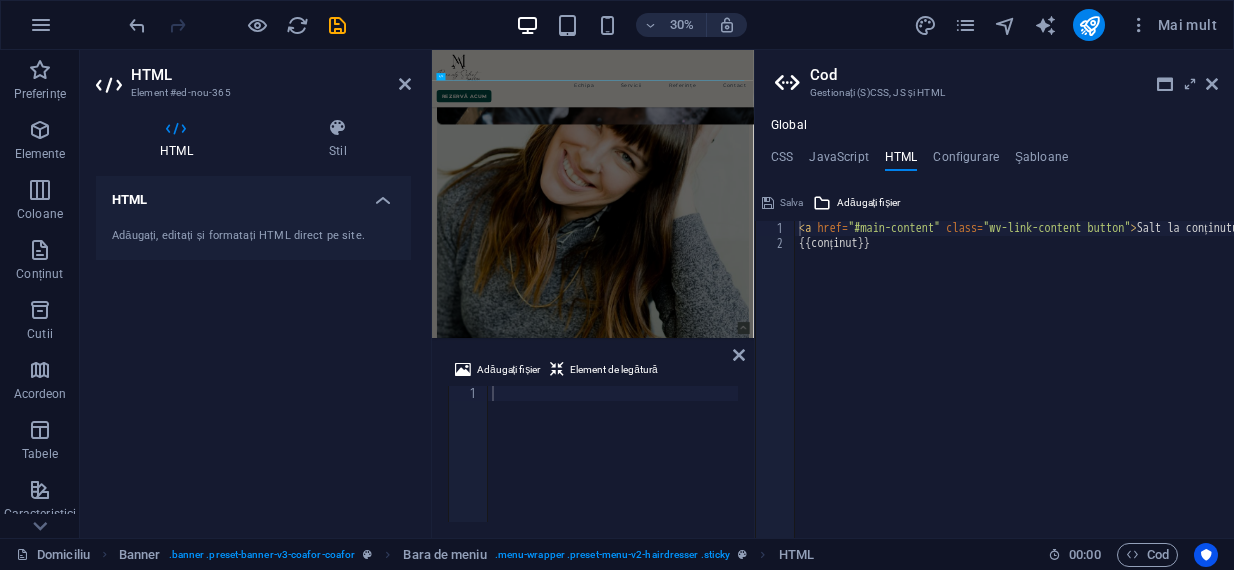 click on "< a   href = "#main-content"   class = "wv-link-content button" > Salt la conținutul principal </ a > {{conținut}}" at bounding box center [1065, 387] 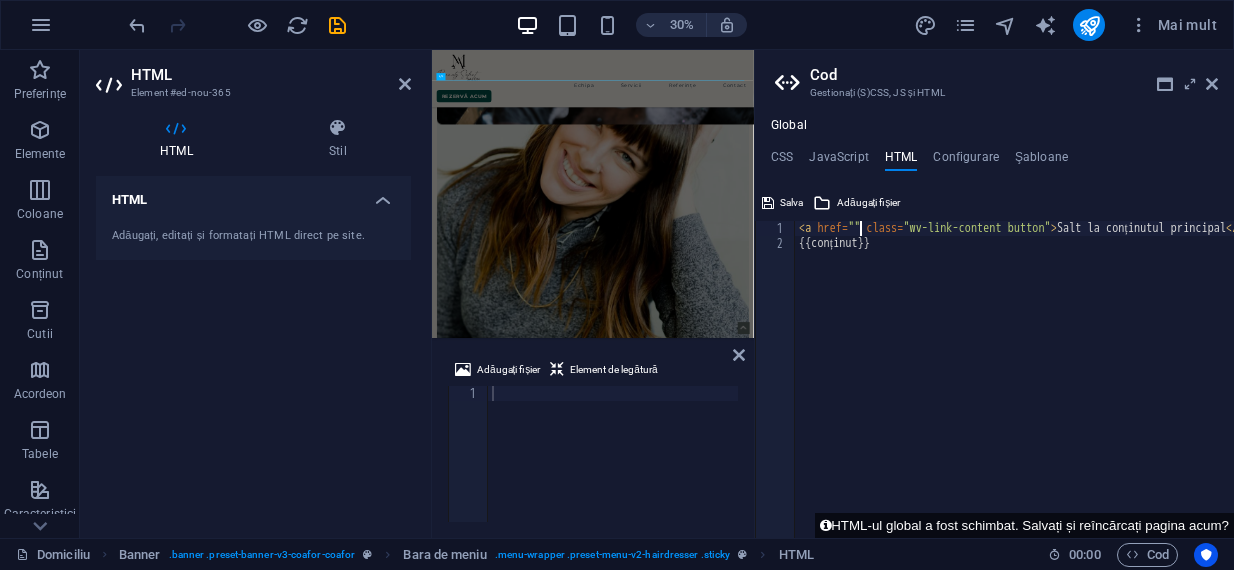 paste on "[URL]" 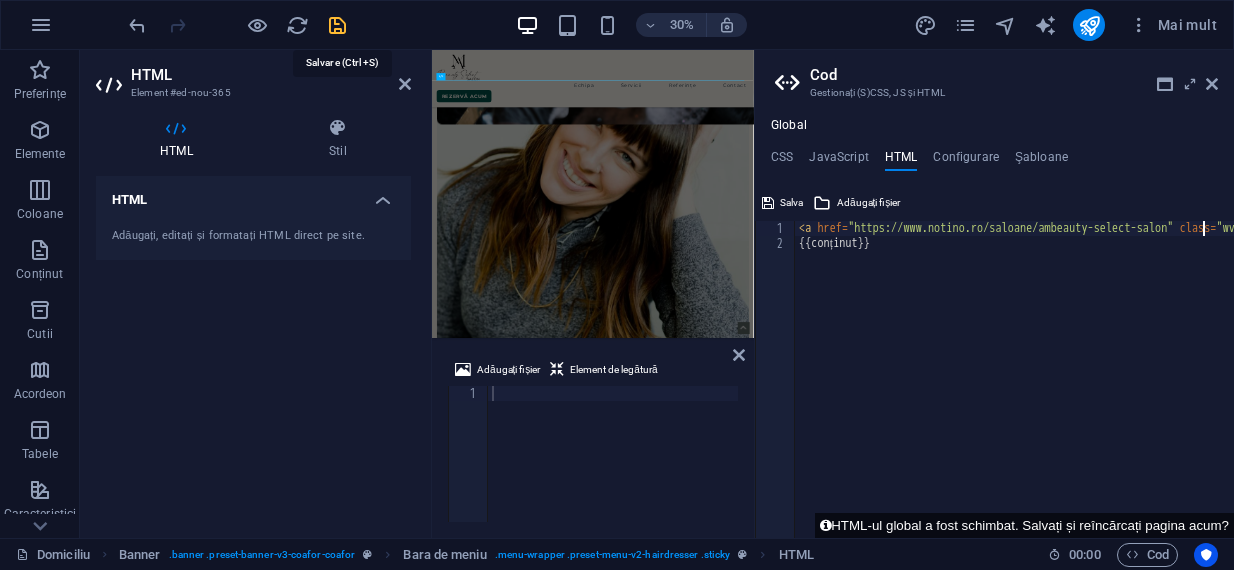 click at bounding box center (337, 25) 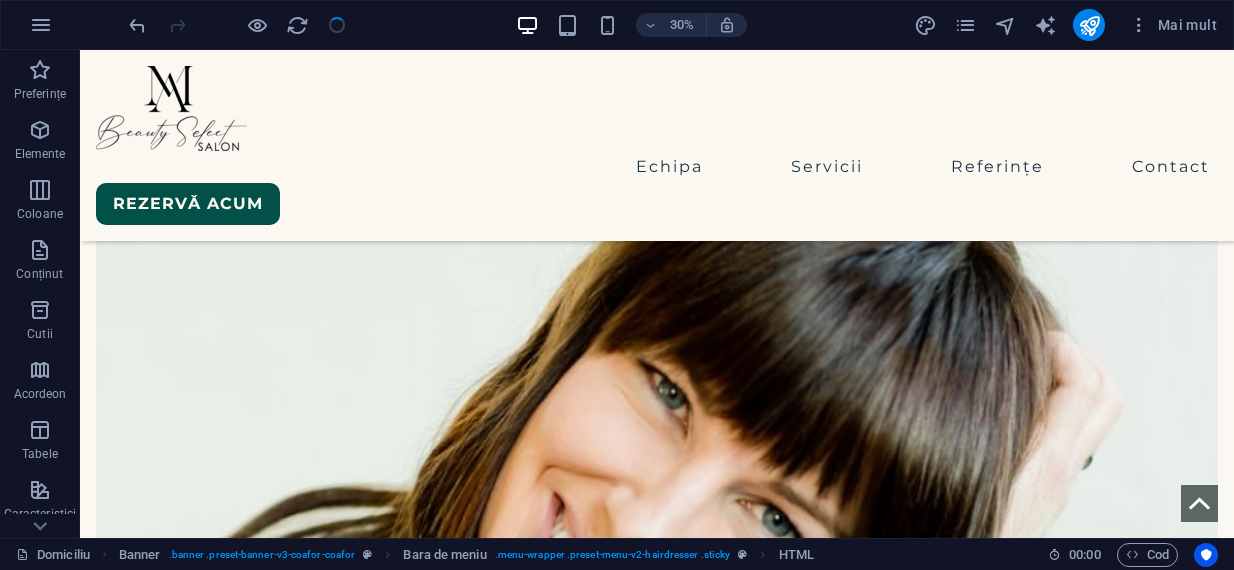 scroll, scrollTop: 6865, scrollLeft: 0, axis: vertical 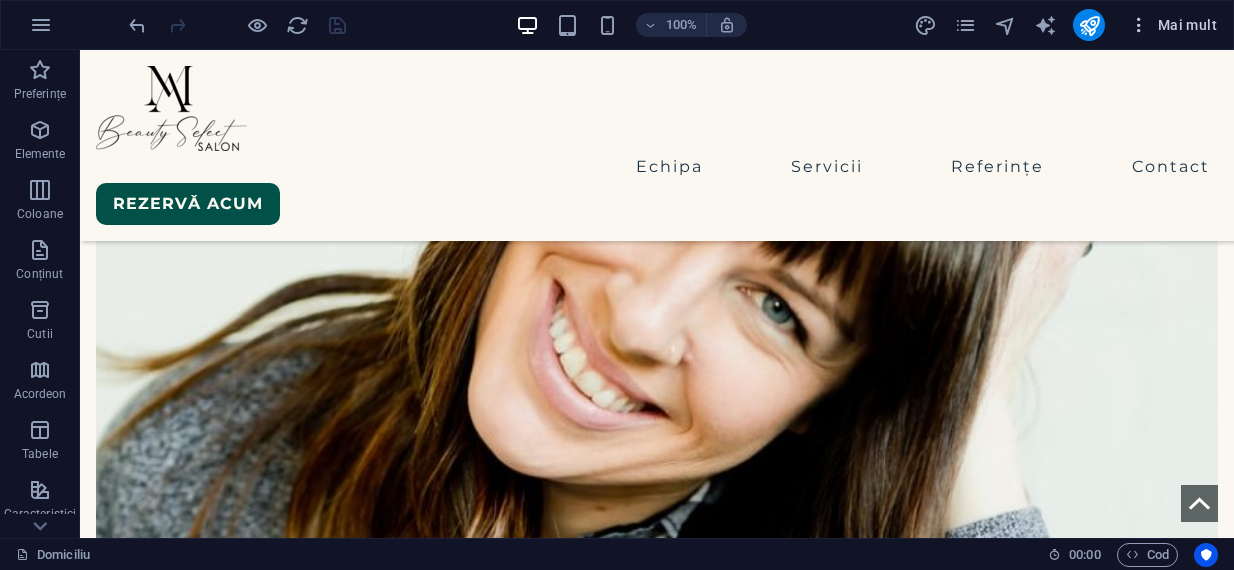 click at bounding box center [1139, 25] 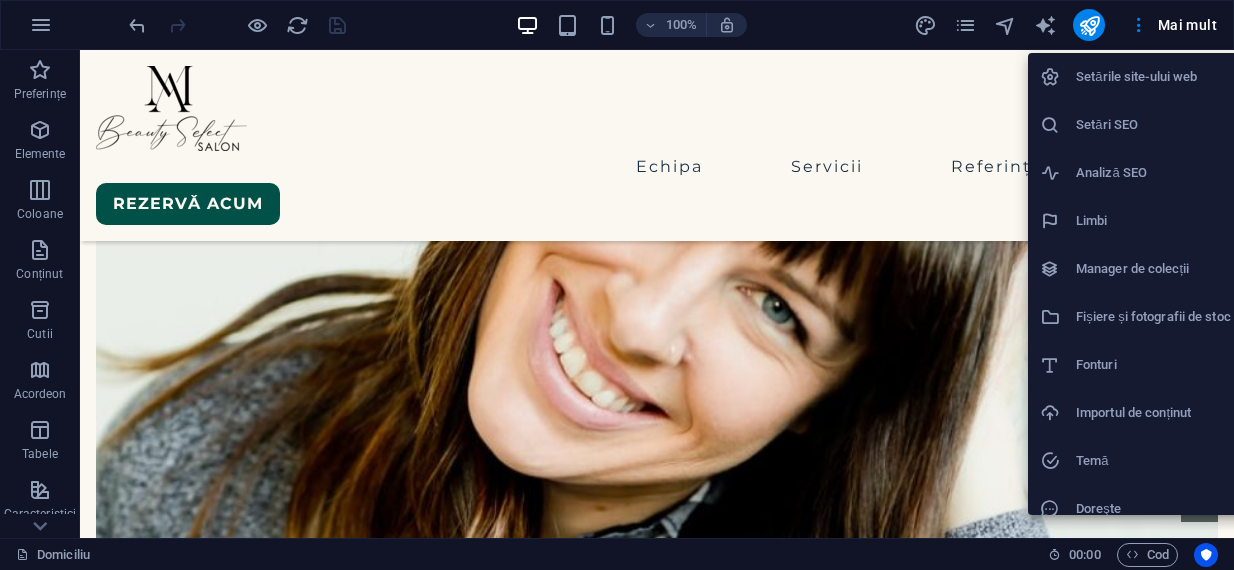 click at bounding box center [617, 285] 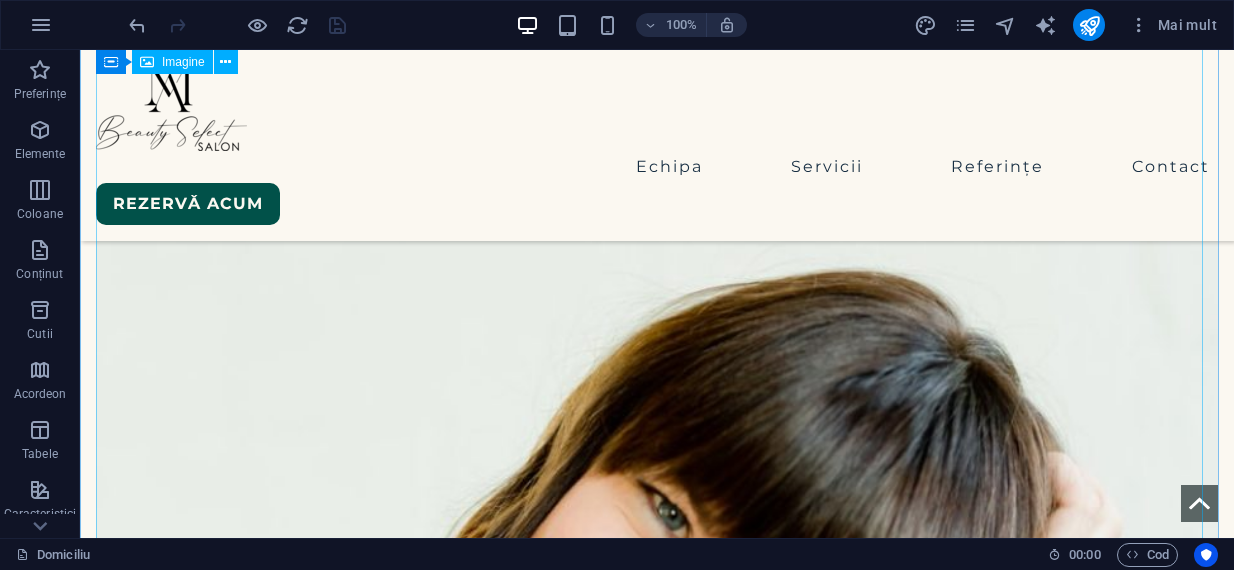 scroll, scrollTop: 6528, scrollLeft: 0, axis: vertical 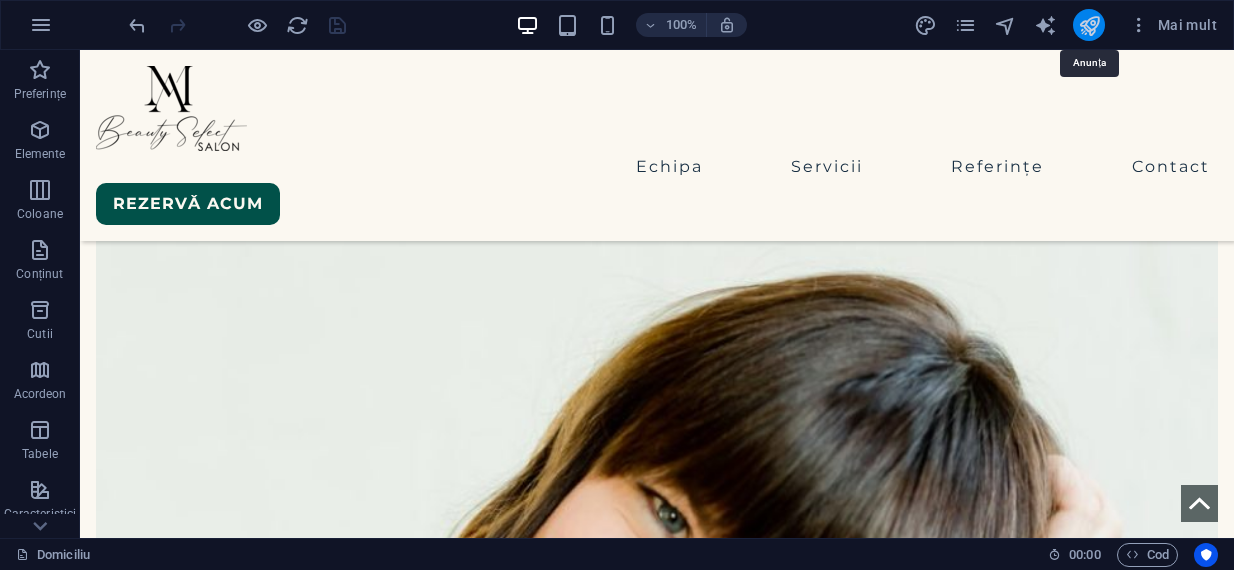 click at bounding box center [1089, 25] 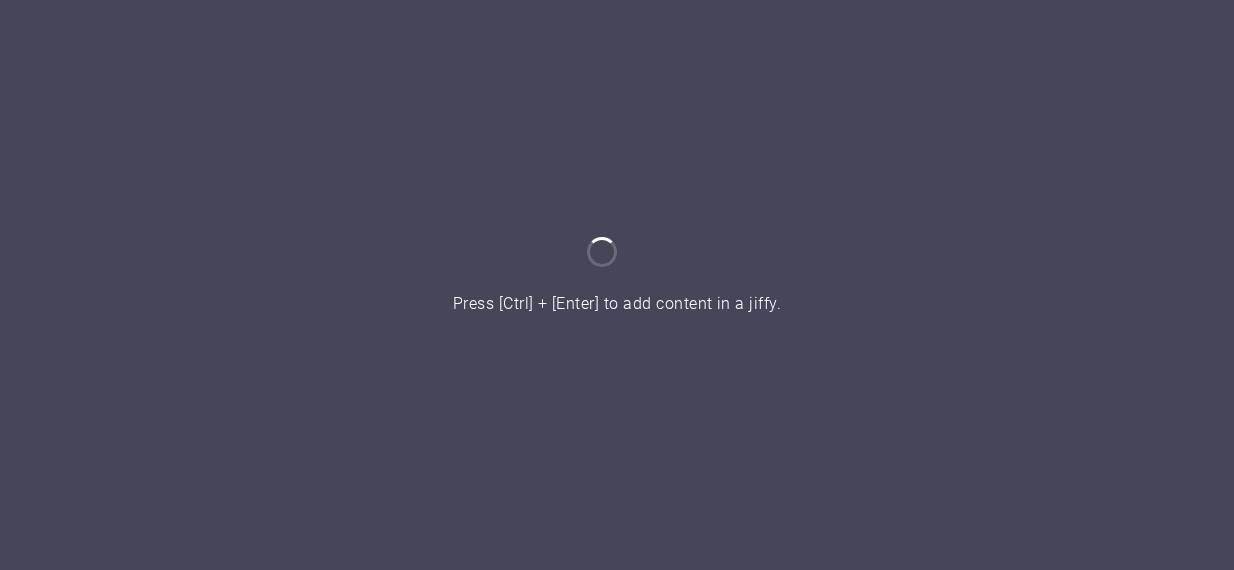 scroll, scrollTop: 0, scrollLeft: 0, axis: both 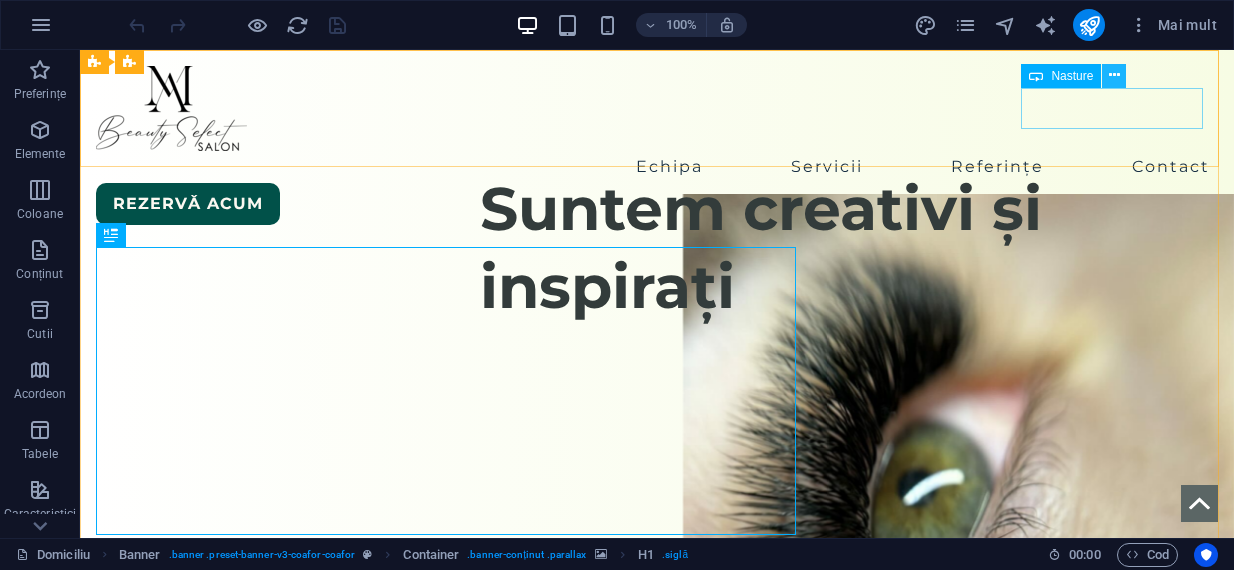 click at bounding box center [1114, 75] 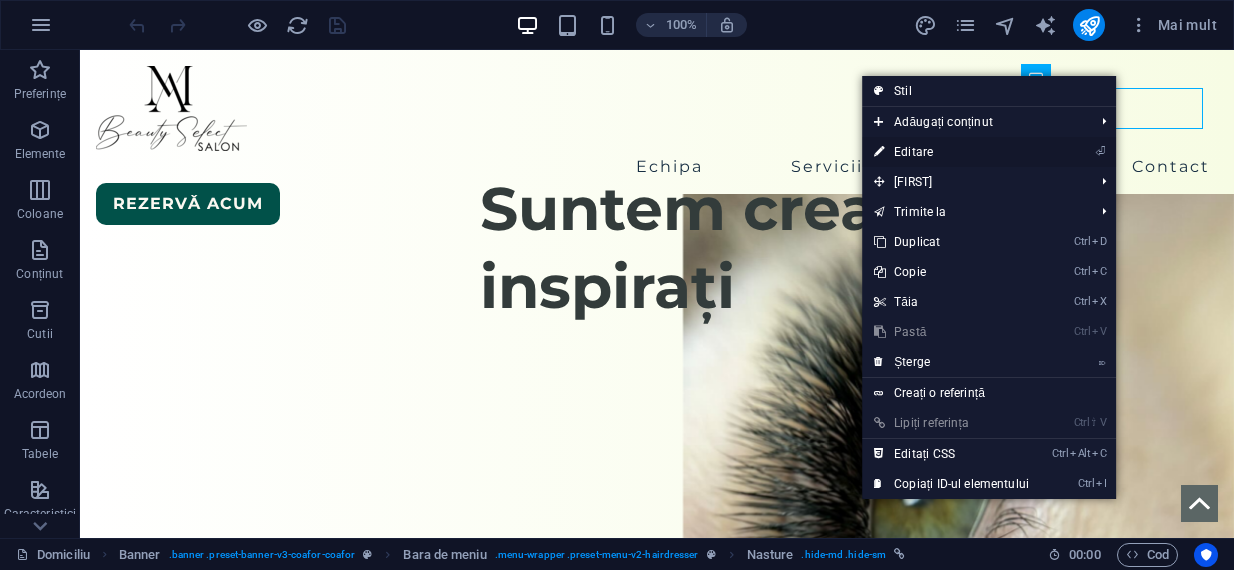 click on "Editare" at bounding box center [913, 152] 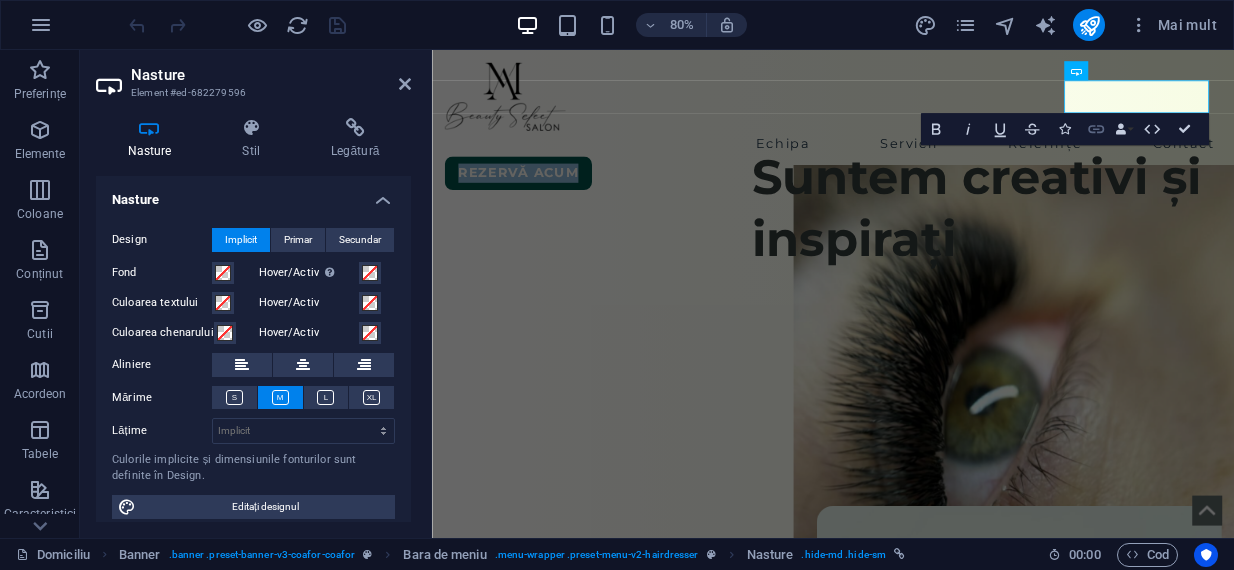 click 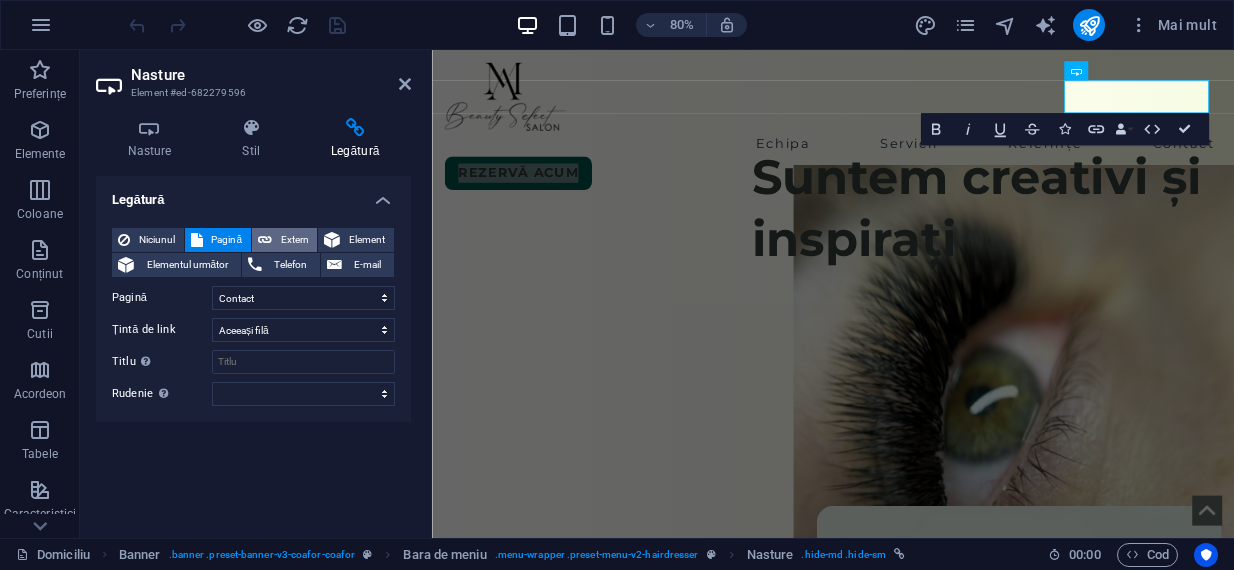 click on "Extern" at bounding box center (295, 240) 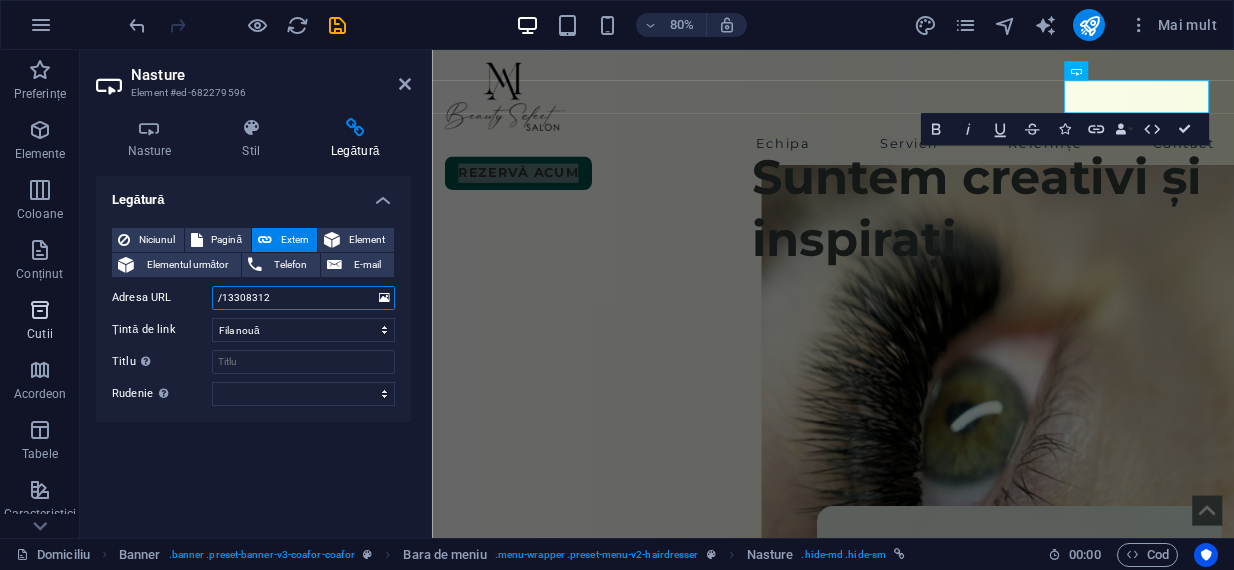 drag, startPoint x: 302, startPoint y: 293, endPoint x: 61, endPoint y: 291, distance: 241.0083 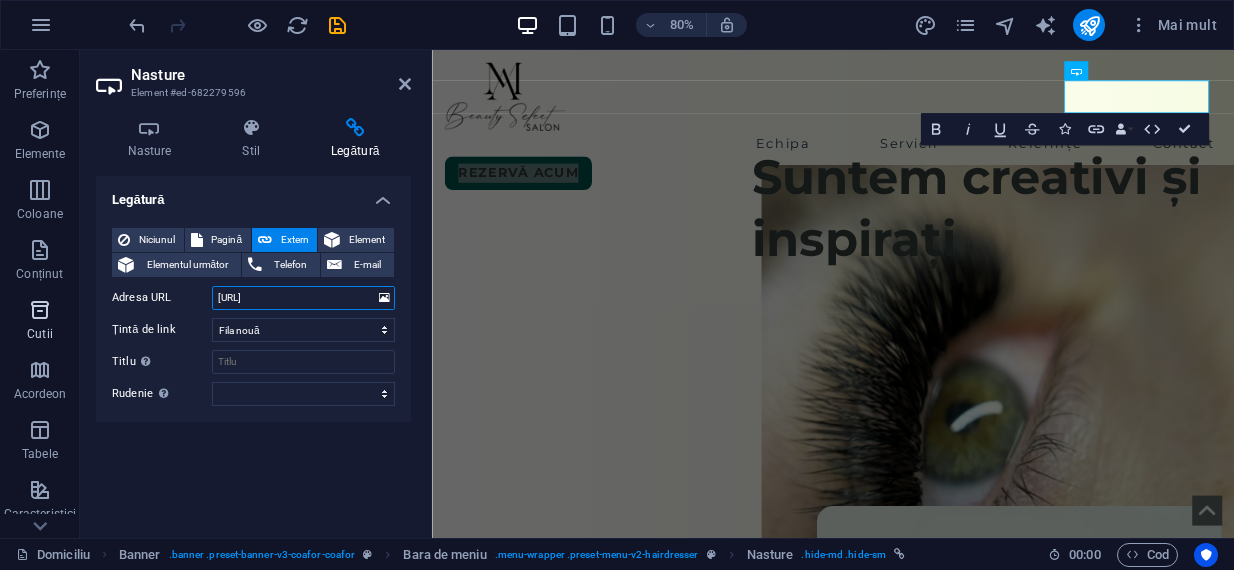 scroll, scrollTop: 0, scrollLeft: 92, axis: horizontal 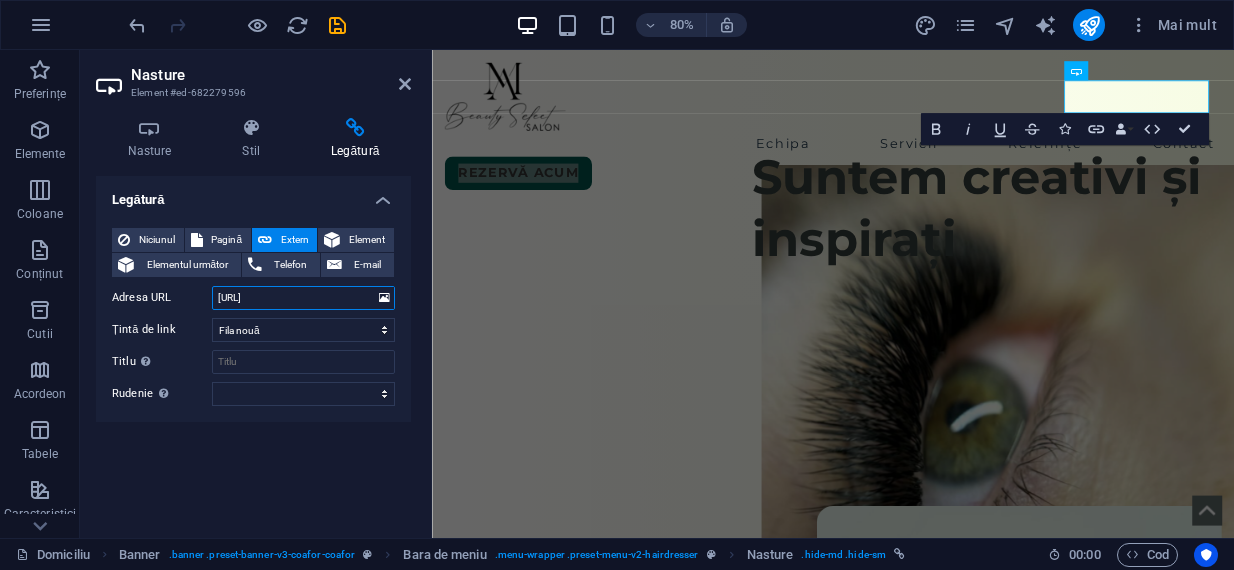 type on "[URL]" 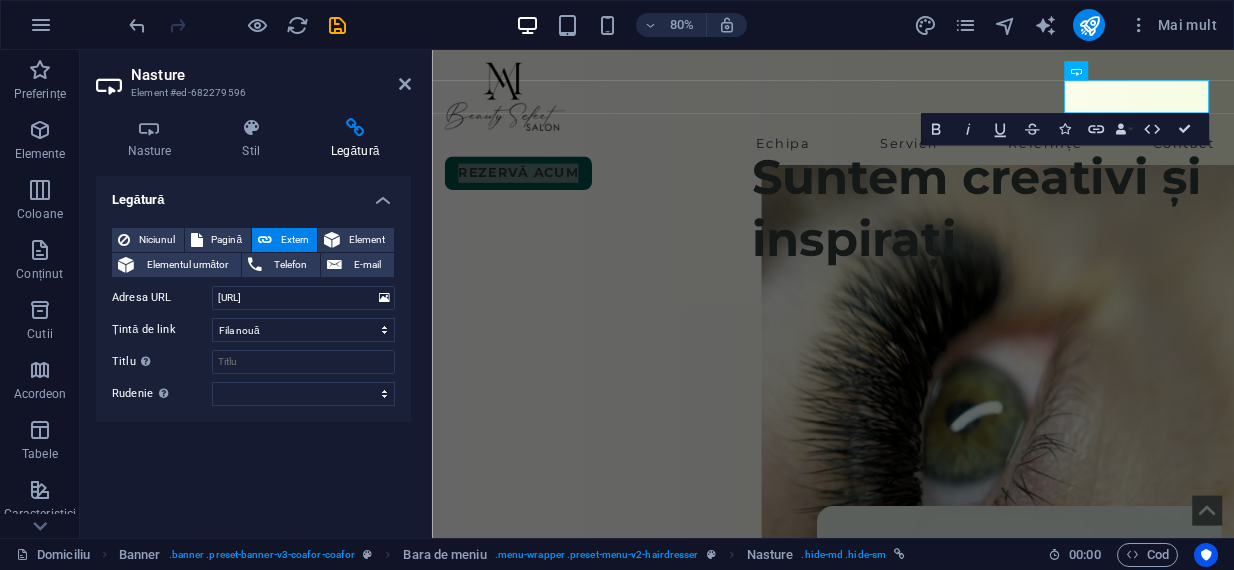 scroll, scrollTop: 0, scrollLeft: 0, axis: both 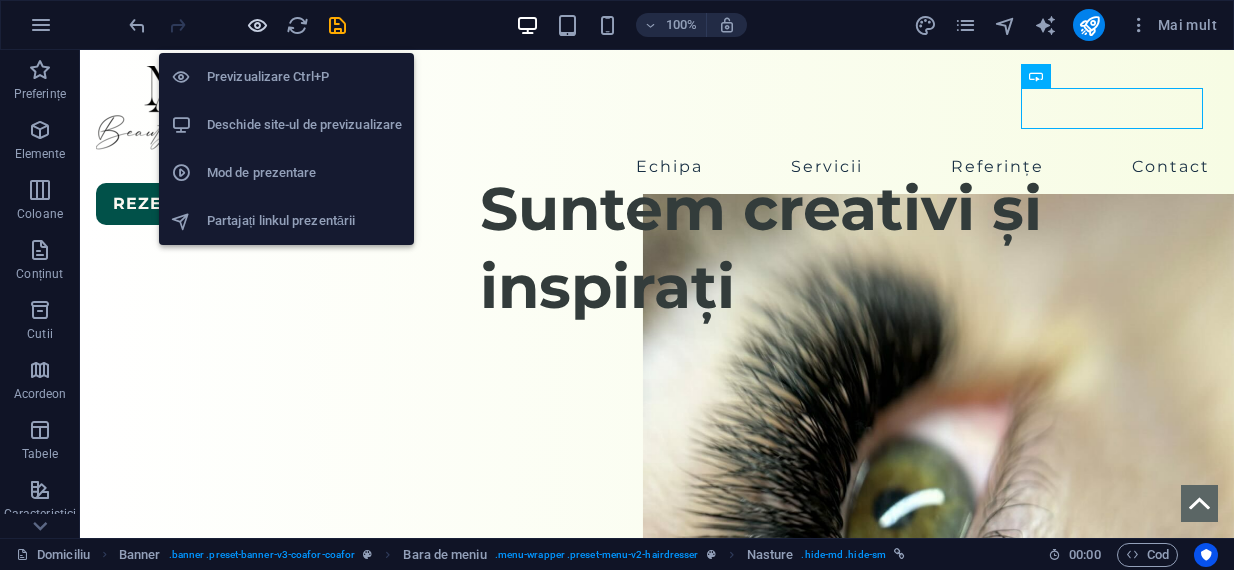 click at bounding box center [257, 25] 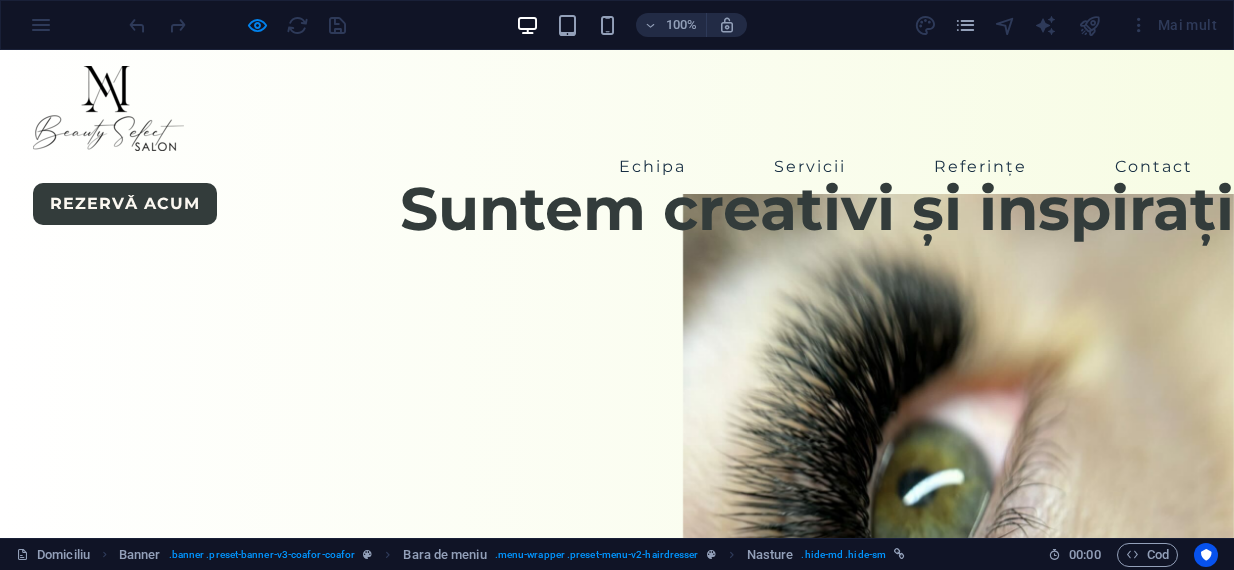 click on "REZERVǍ ACUM" at bounding box center (125, 204) 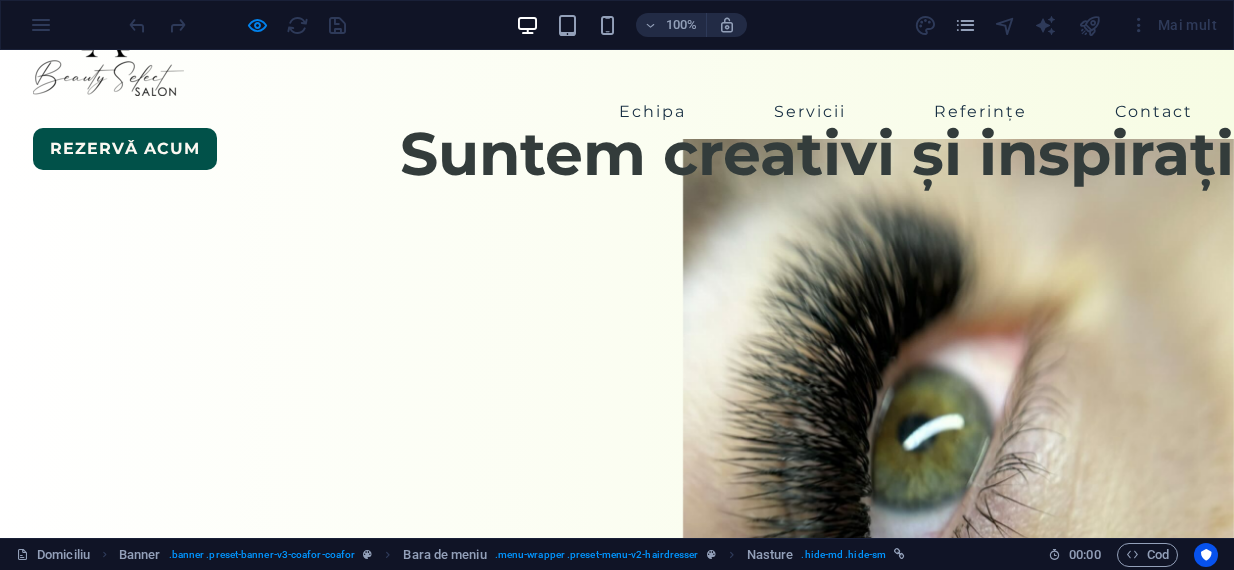 scroll, scrollTop: 0, scrollLeft: 0, axis: both 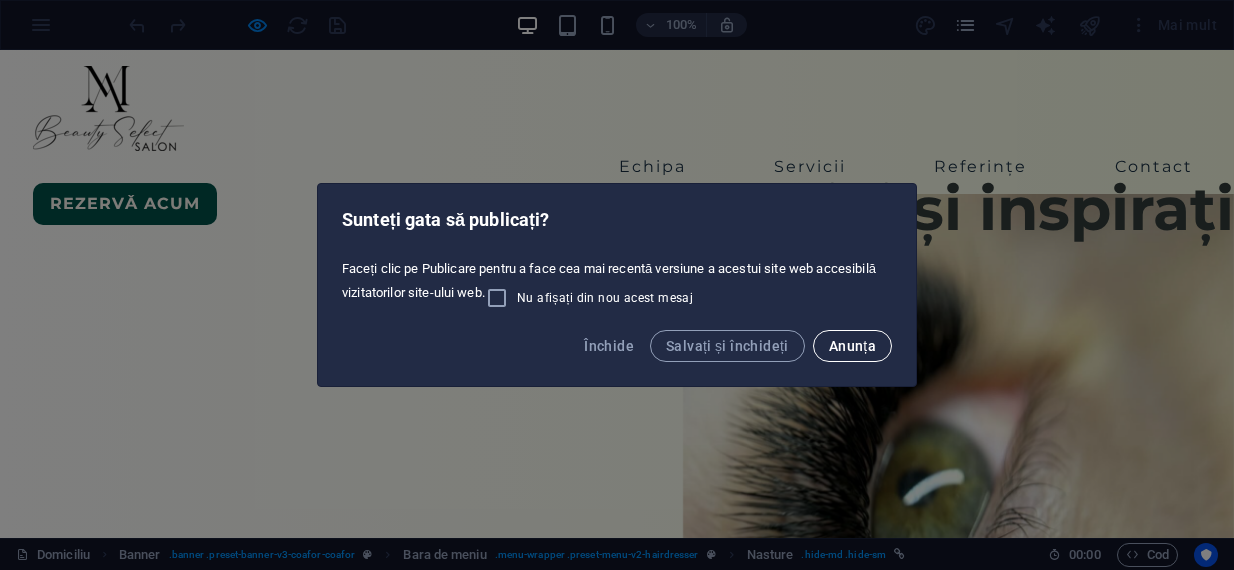 click on "Anunța" at bounding box center [852, 346] 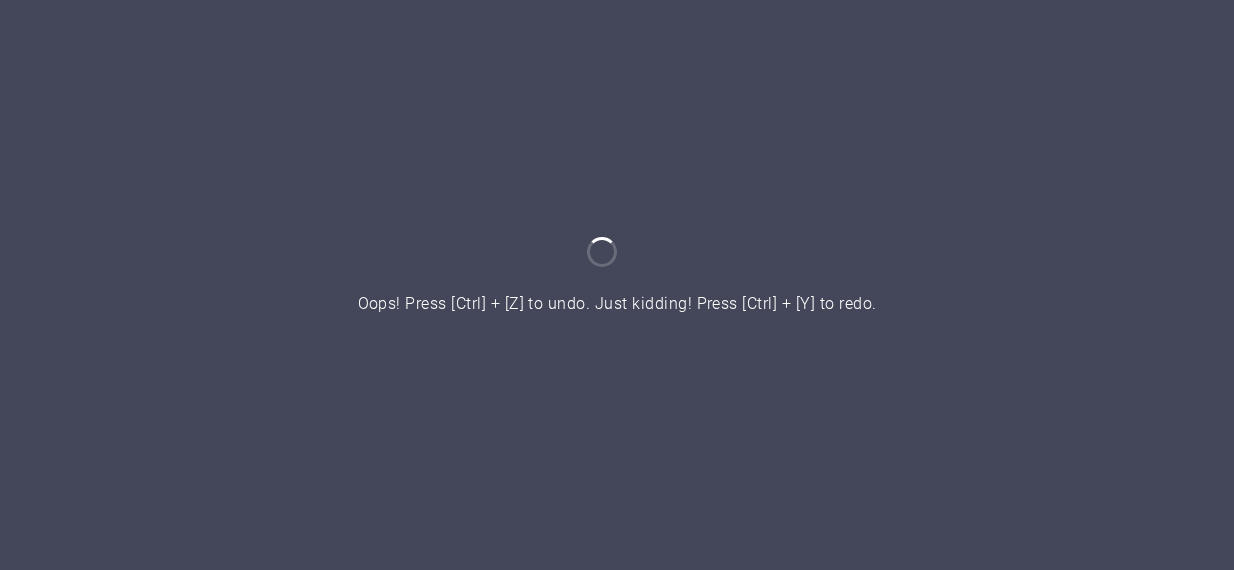 scroll, scrollTop: 0, scrollLeft: 0, axis: both 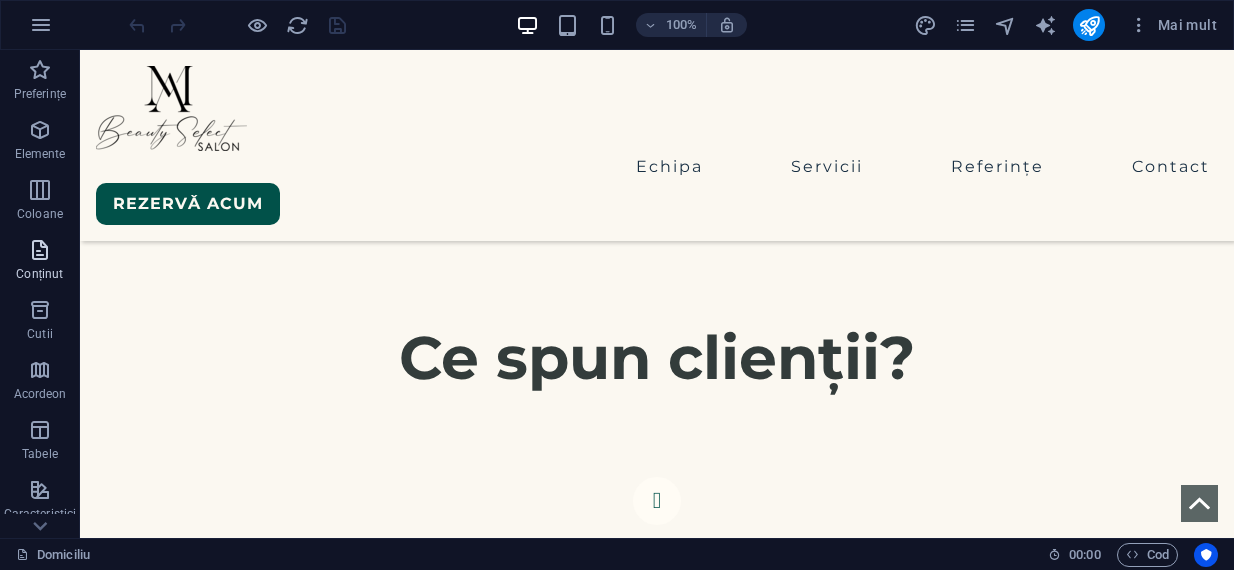 click on "Conținut" at bounding box center (40, 262) 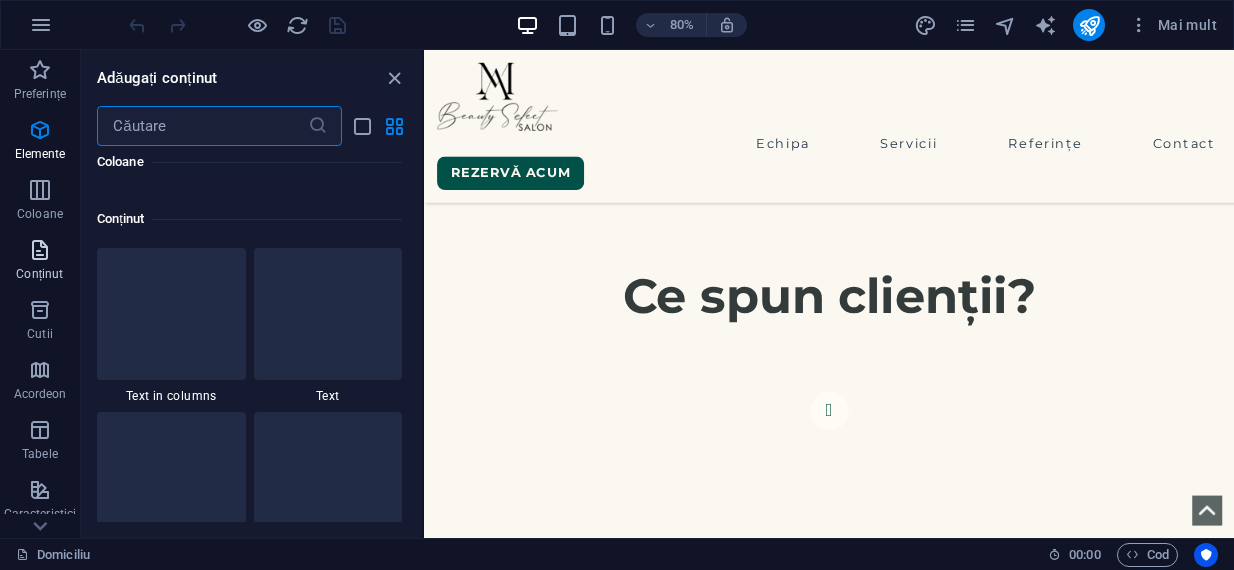 scroll, scrollTop: 3499, scrollLeft: 0, axis: vertical 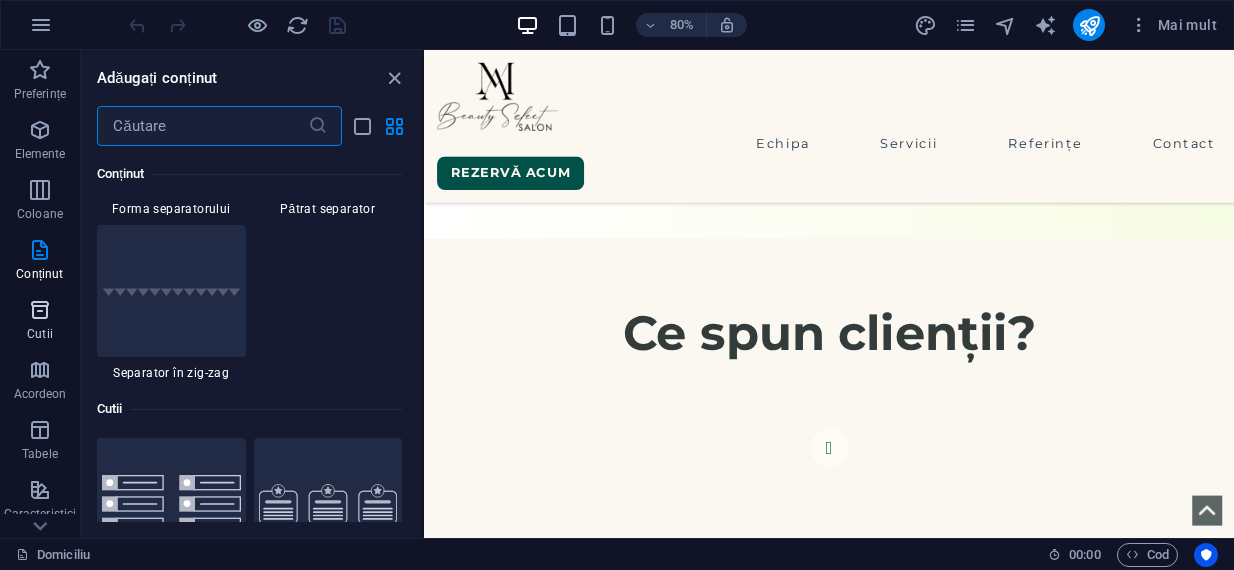 click on "Cutii" at bounding box center (40, 322) 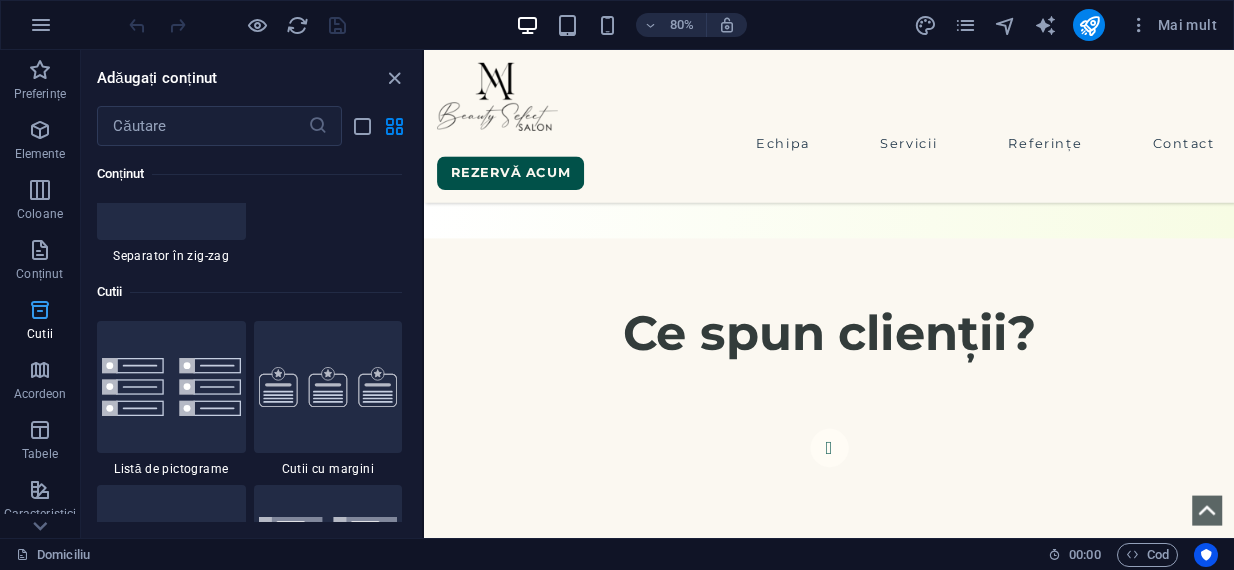 scroll, scrollTop: 5516, scrollLeft: 0, axis: vertical 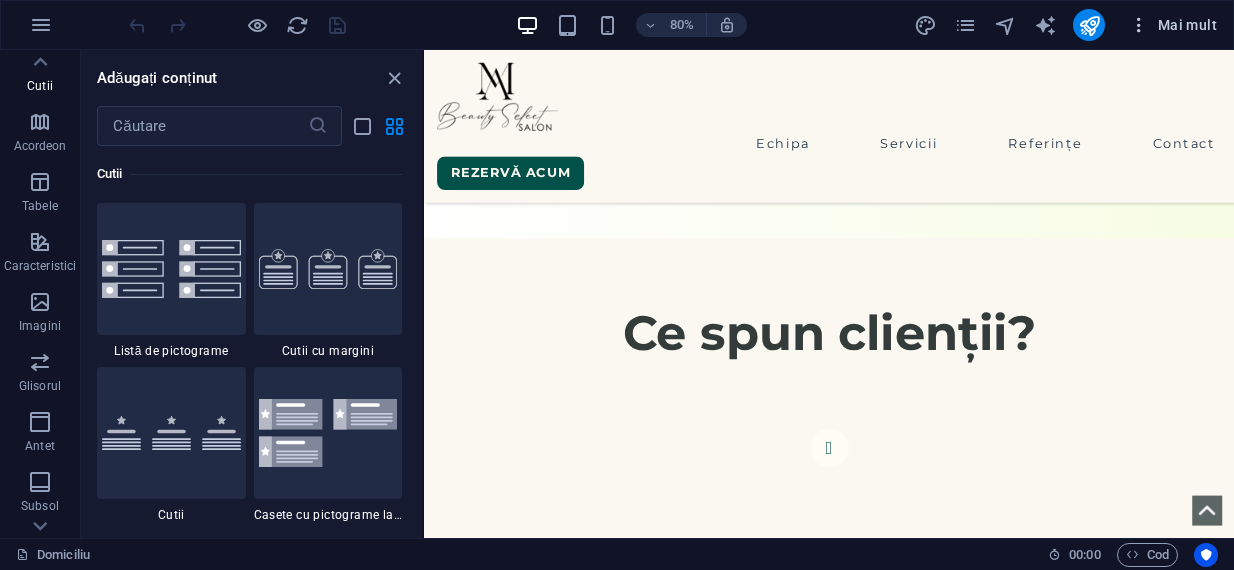 click at bounding box center (1139, 25) 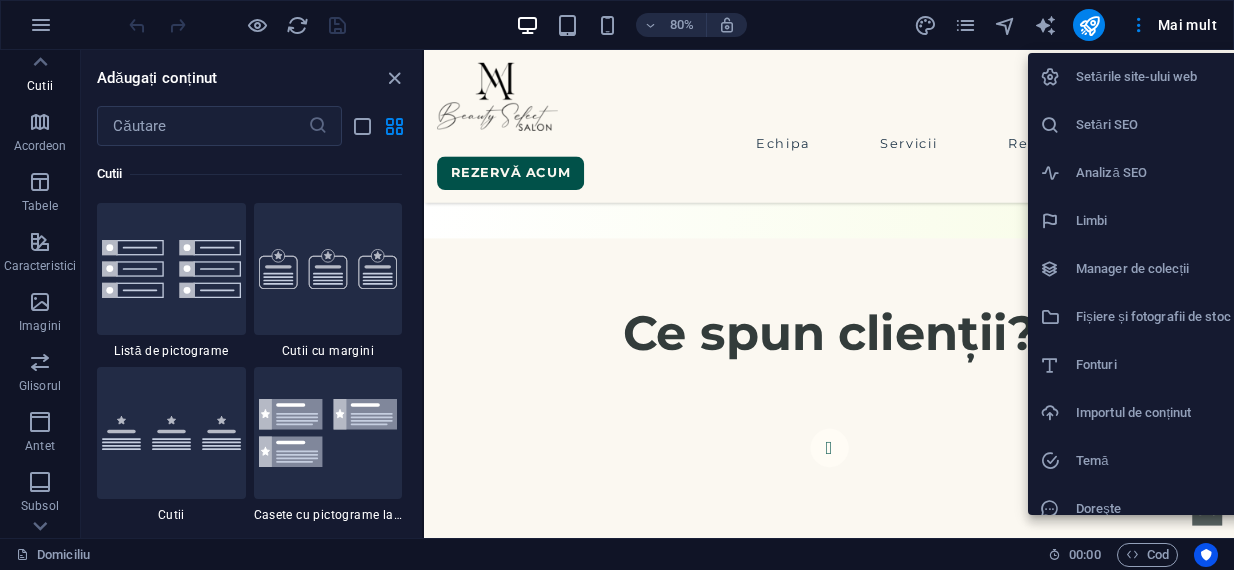 click at bounding box center (617, 285) 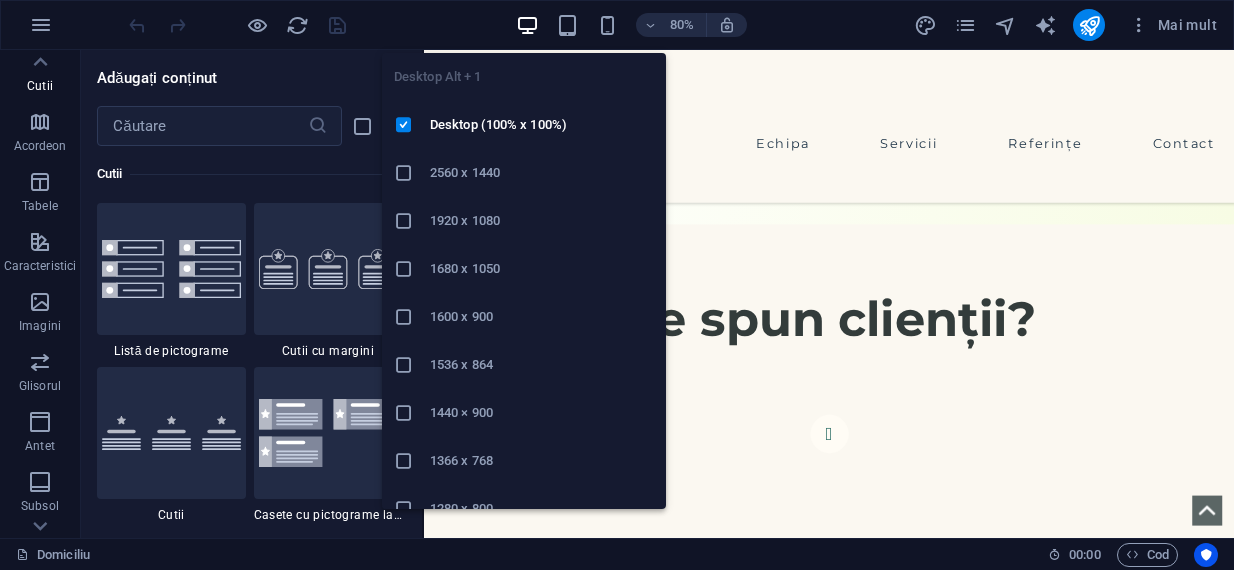 scroll, scrollTop: 1220, scrollLeft: 0, axis: vertical 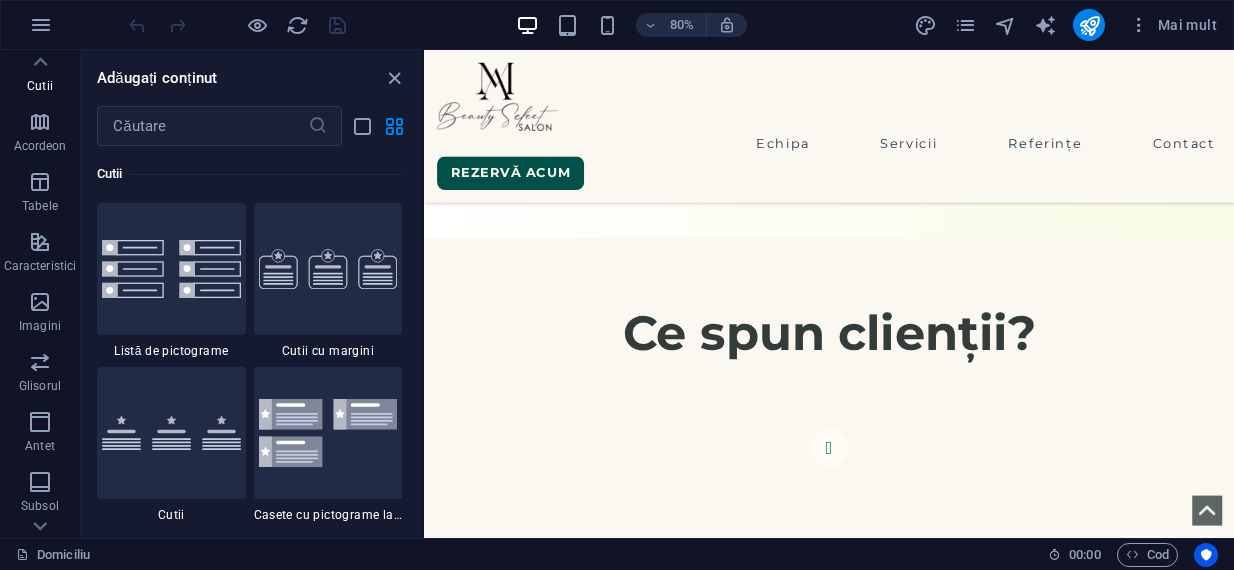 click on "80%" at bounding box center (631, 25) 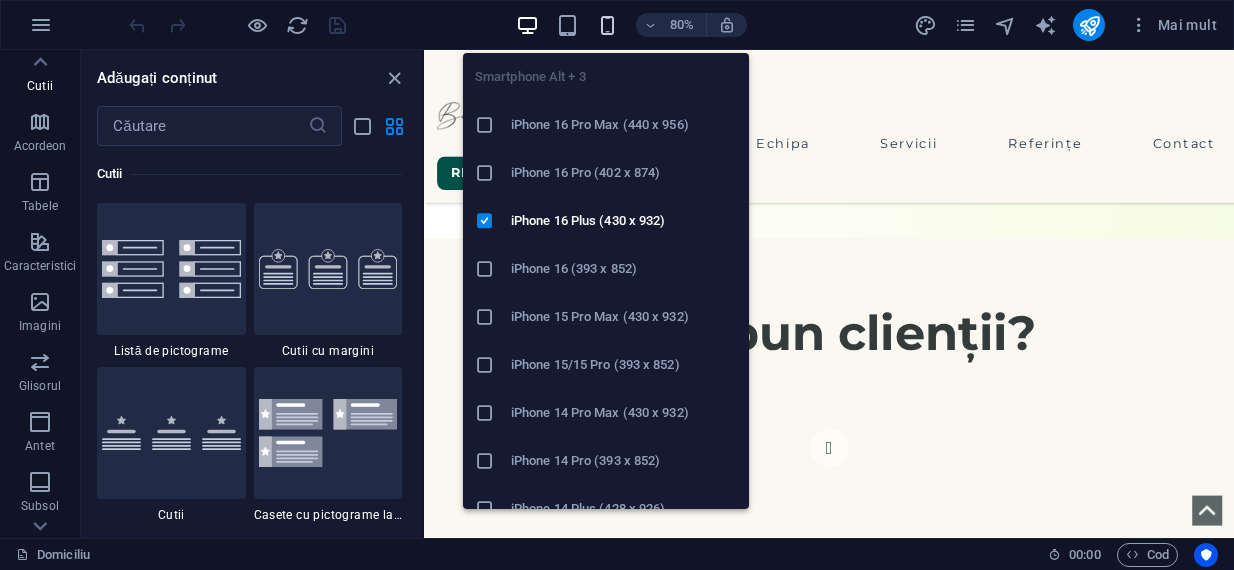 click at bounding box center (607, 25) 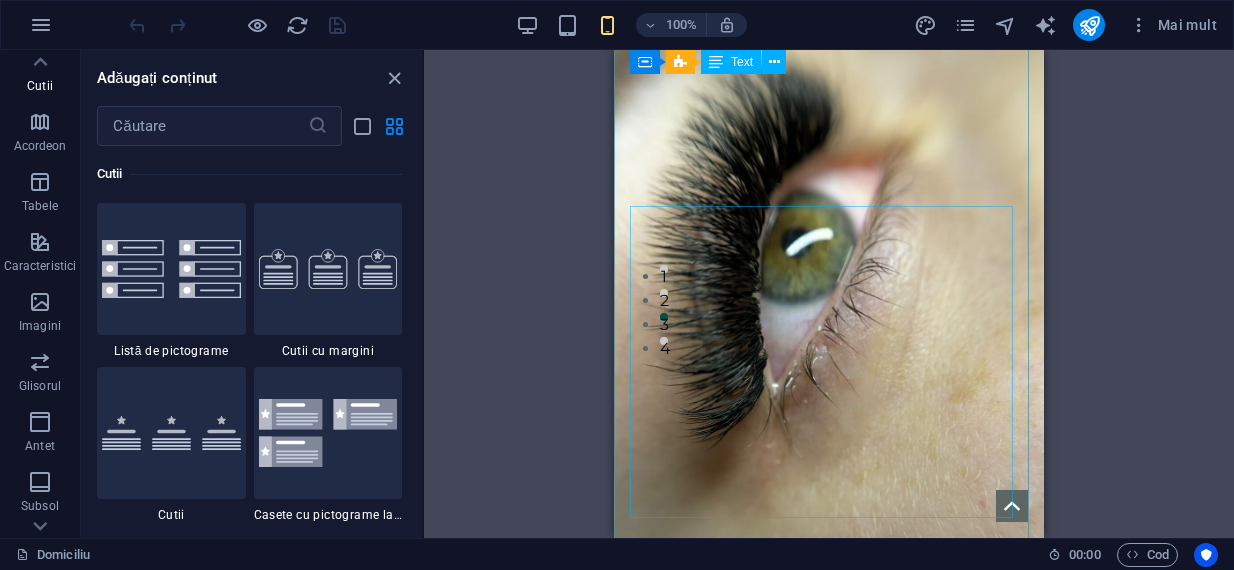 scroll, scrollTop: 0, scrollLeft: 0, axis: both 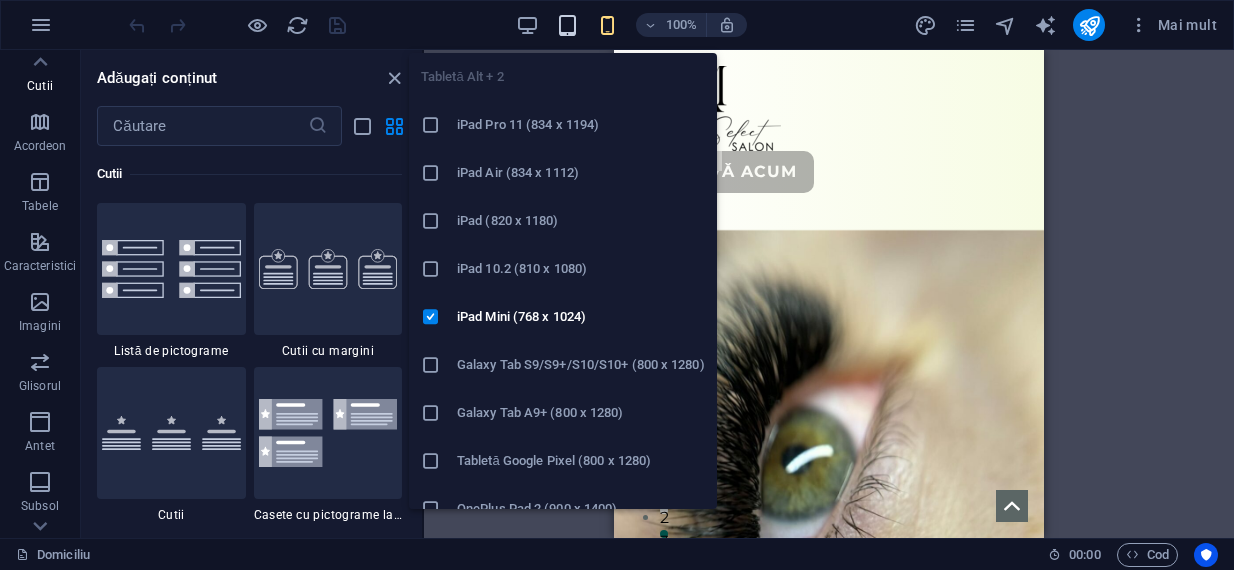 click at bounding box center [567, 25] 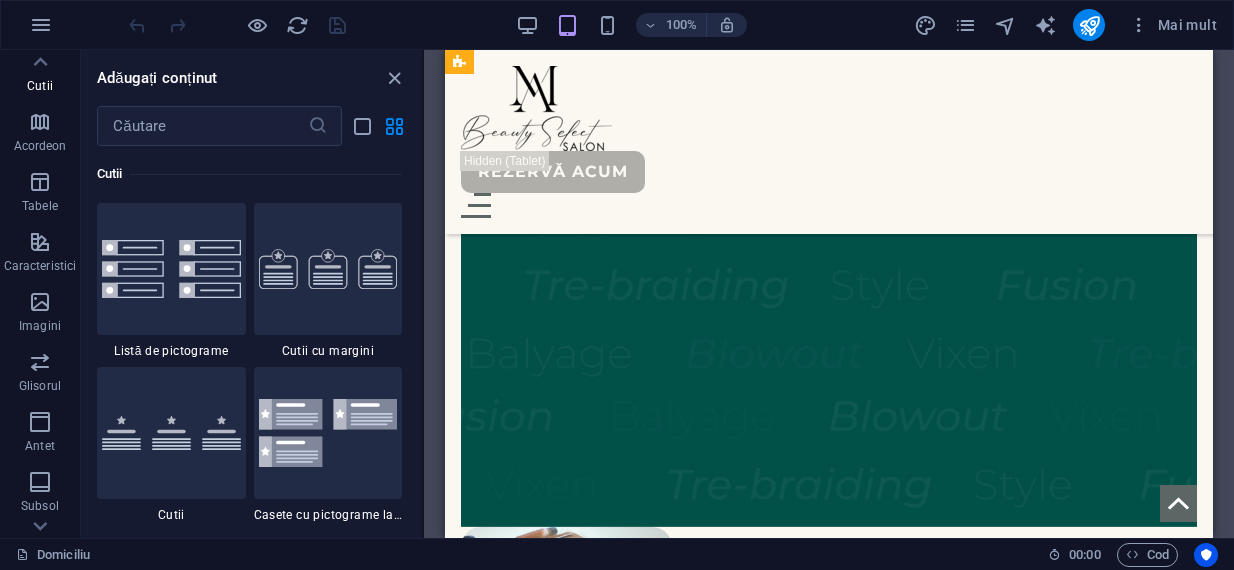 scroll, scrollTop: 2705, scrollLeft: 0, axis: vertical 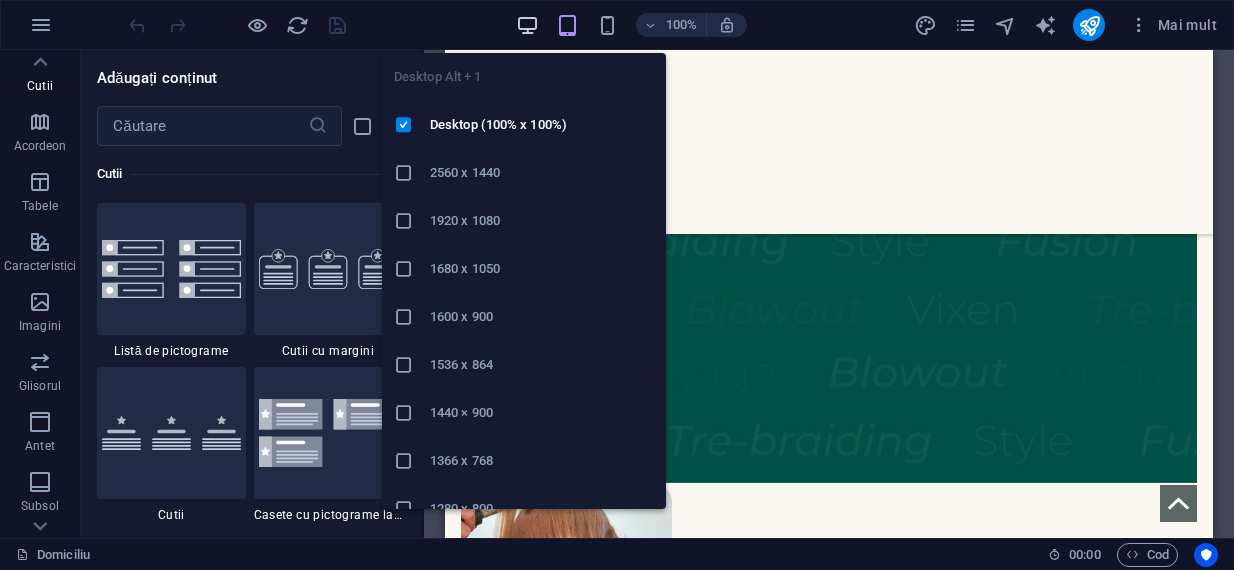 click at bounding box center [527, 25] 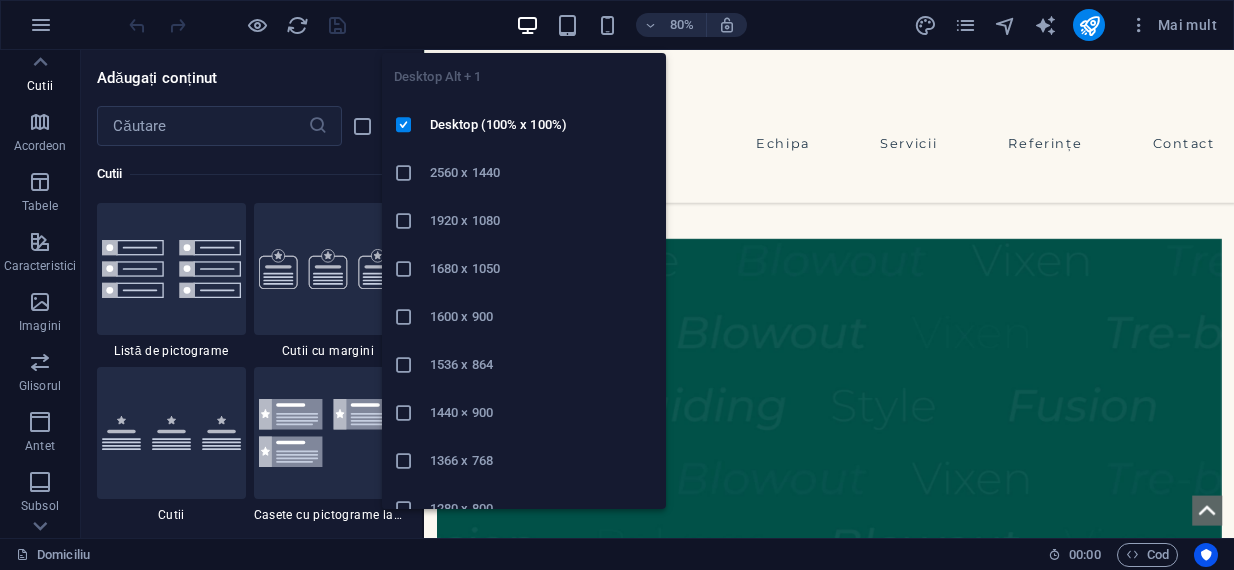 scroll, scrollTop: 2710, scrollLeft: 0, axis: vertical 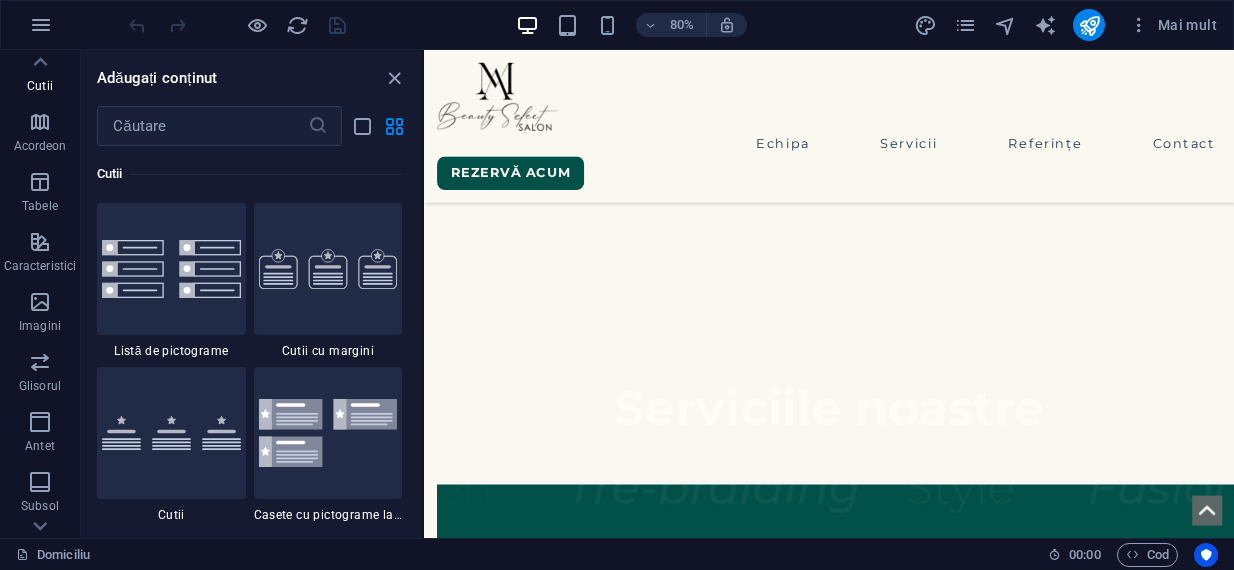 click on "80% Mai mult" at bounding box center [675, 25] 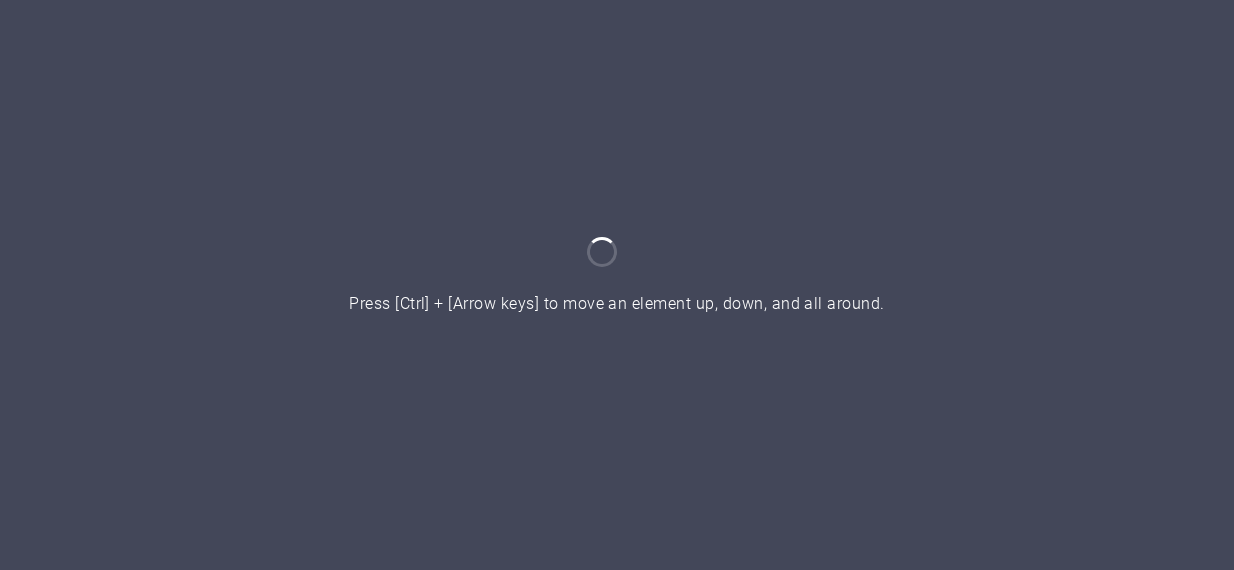 scroll, scrollTop: 0, scrollLeft: 0, axis: both 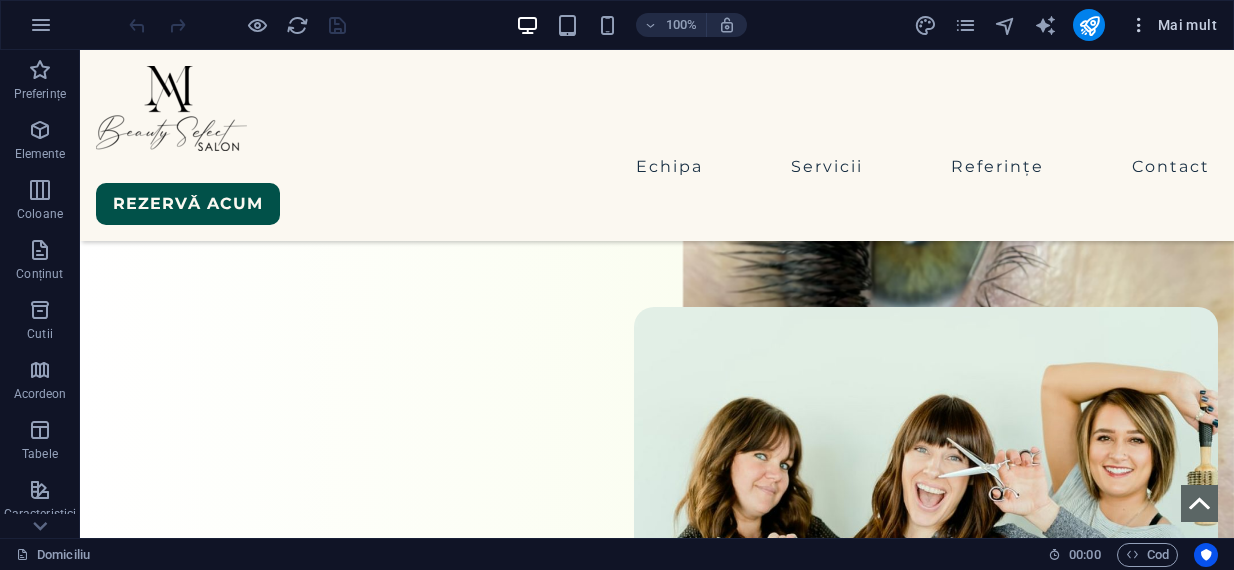 click on "Mai mult" at bounding box center (1187, 25) 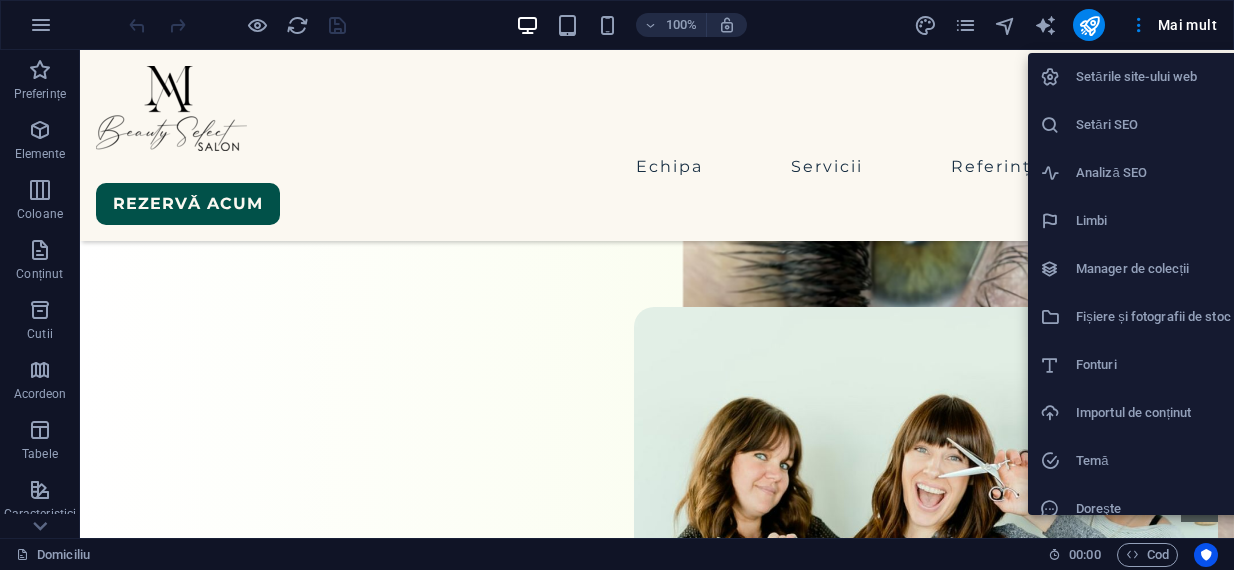 drag, startPoint x: 961, startPoint y: 29, endPoint x: 922, endPoint y: 24, distance: 39.319206 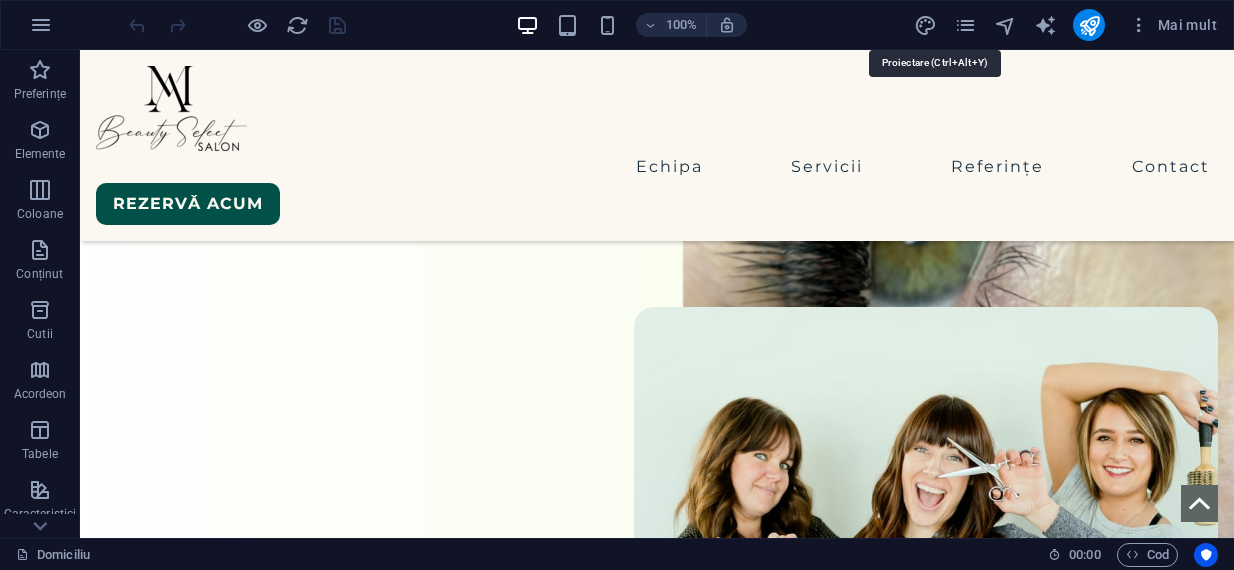 click at bounding box center [925, 25] 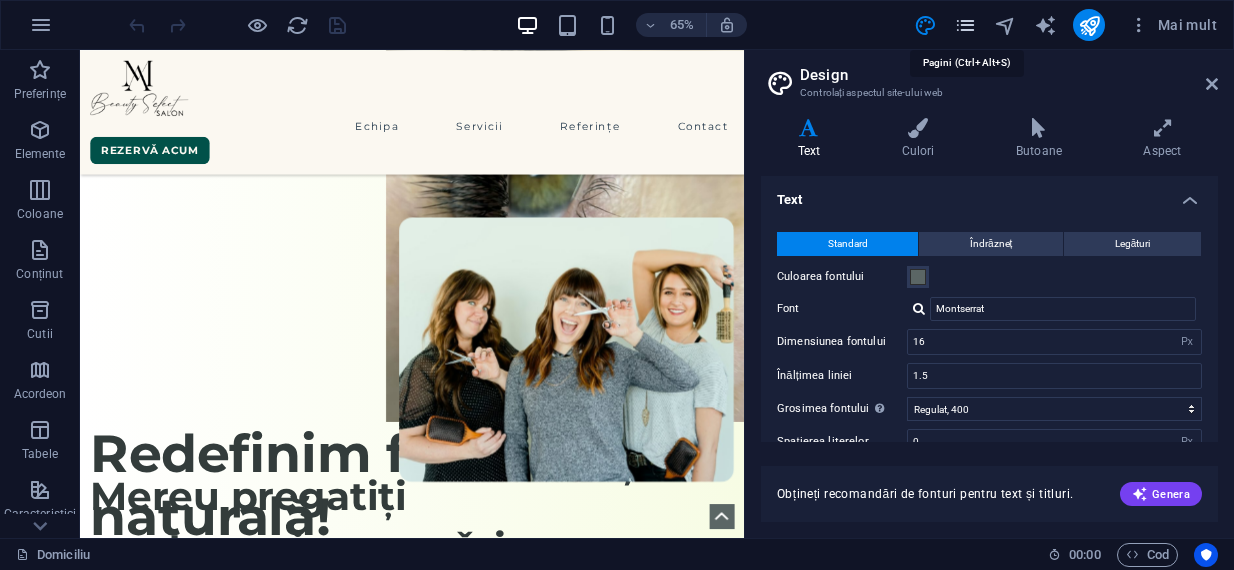 click at bounding box center [965, 25] 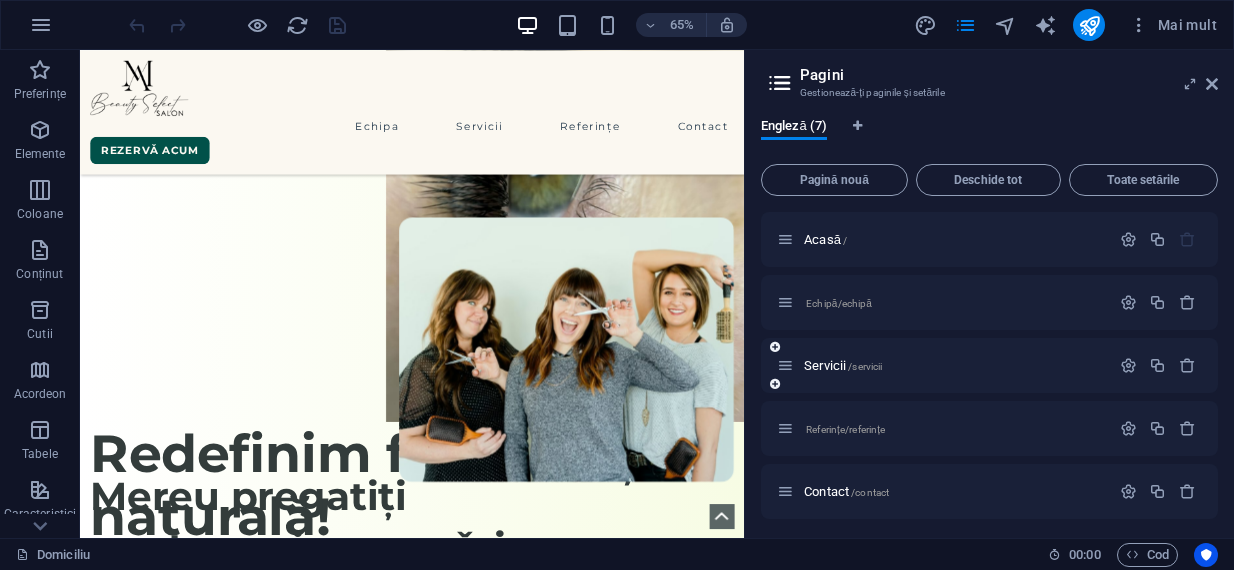 click on "Servicii /servicii" at bounding box center [989, 365] 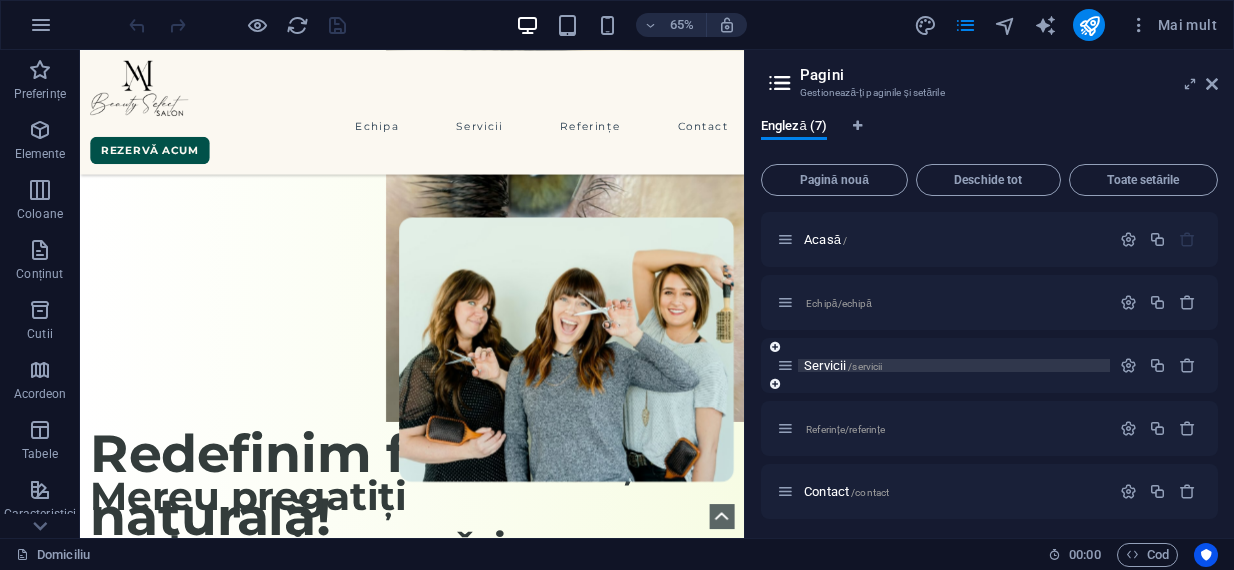 click on "Servicii /servicii" at bounding box center (843, 365) 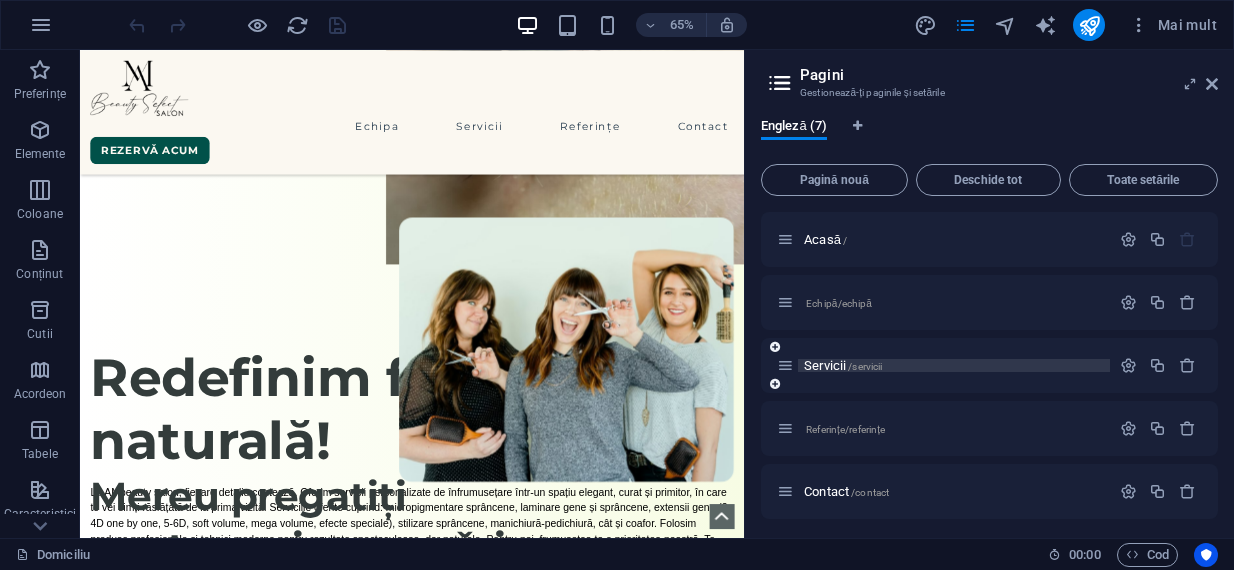 scroll, scrollTop: 0, scrollLeft: 0, axis: both 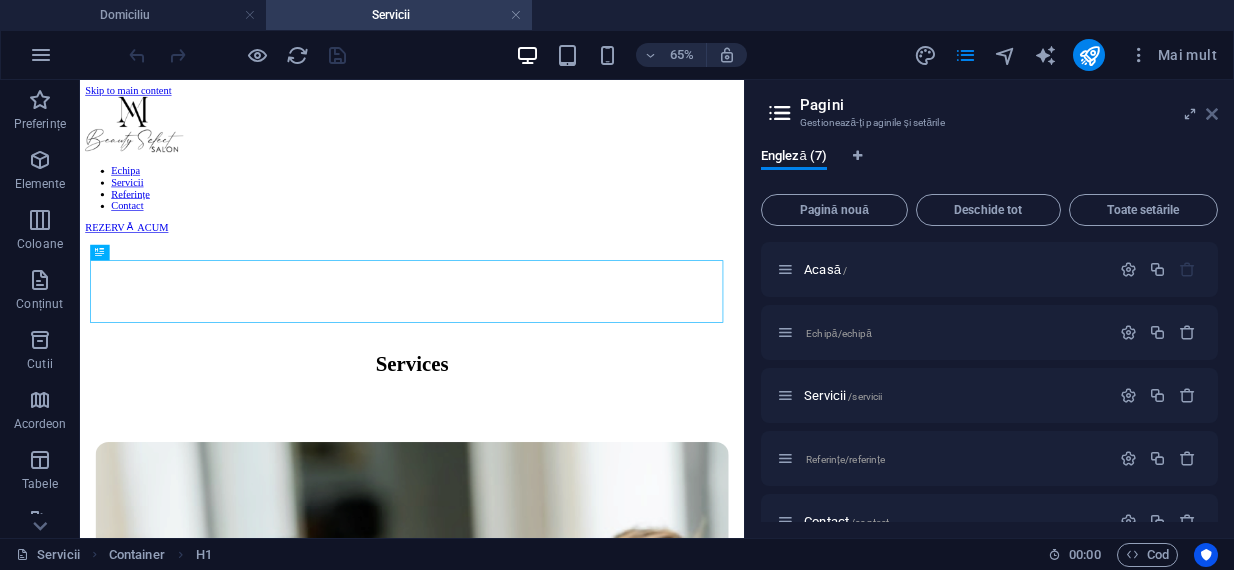 click at bounding box center [1212, 114] 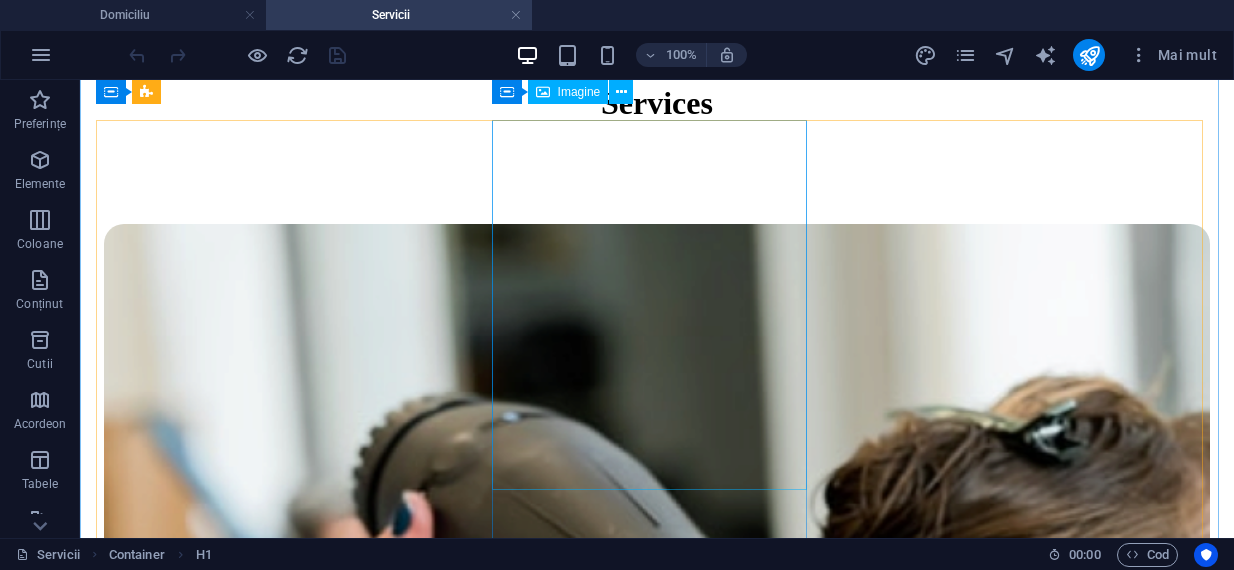 scroll, scrollTop: 411, scrollLeft: 0, axis: vertical 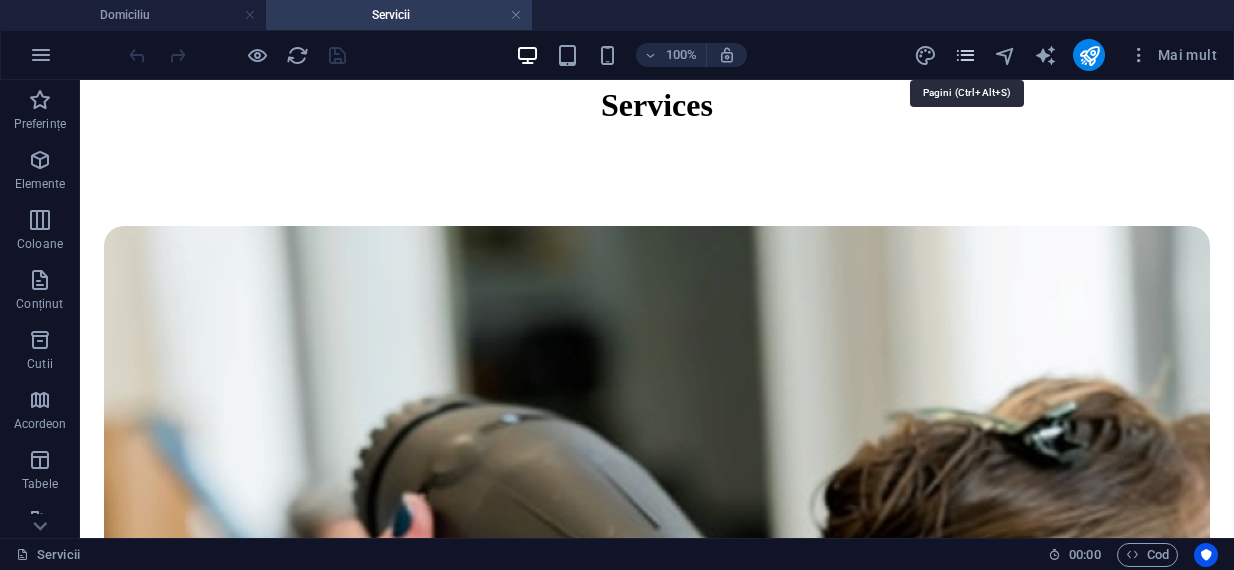 click at bounding box center [965, 55] 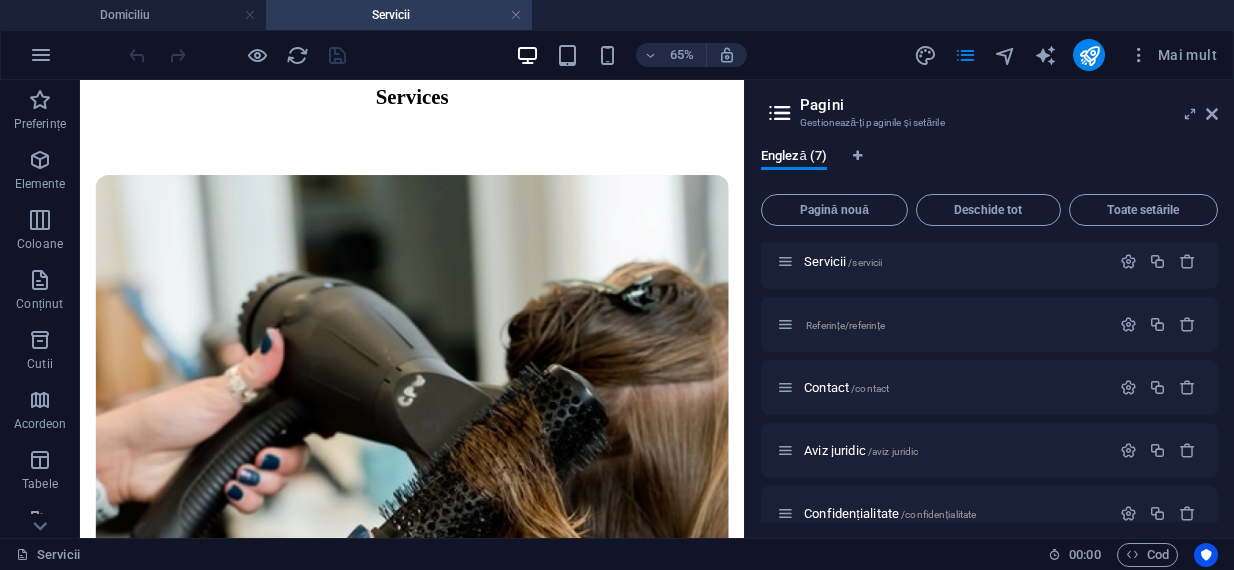 scroll, scrollTop: 161, scrollLeft: 0, axis: vertical 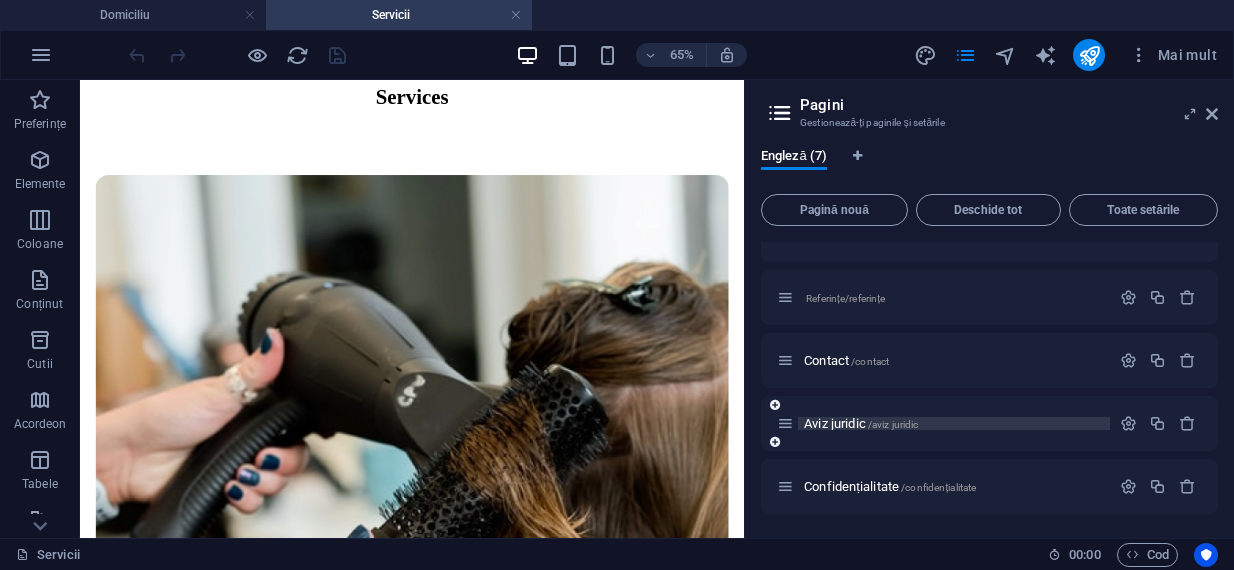 click on "Aviz juridic /aviz juridic" at bounding box center [861, 423] 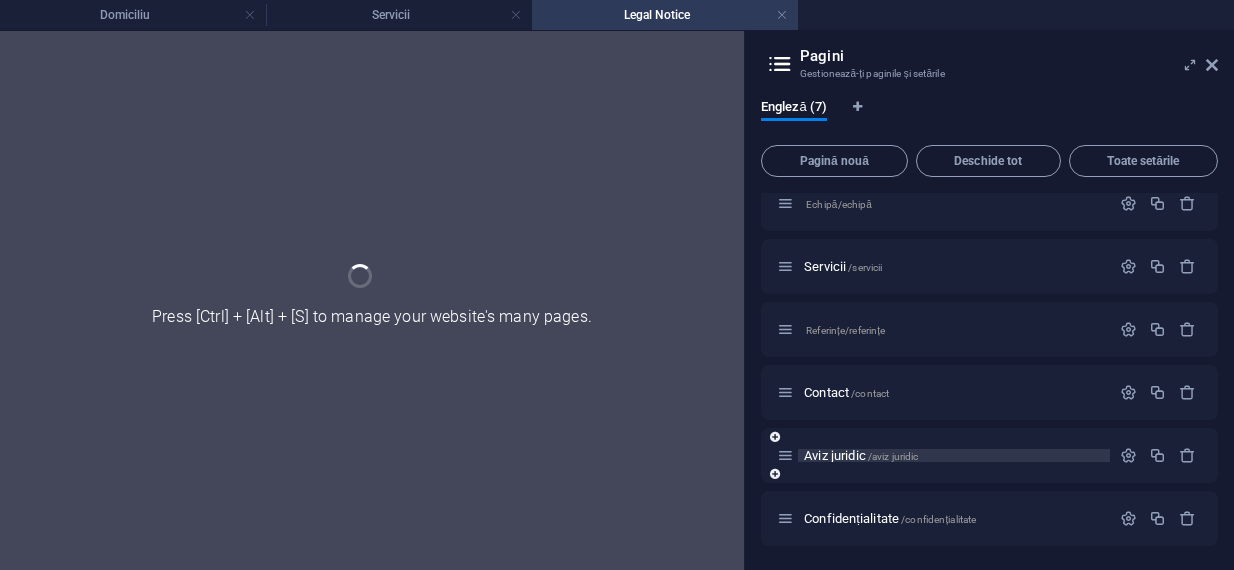 scroll, scrollTop: 80, scrollLeft: 0, axis: vertical 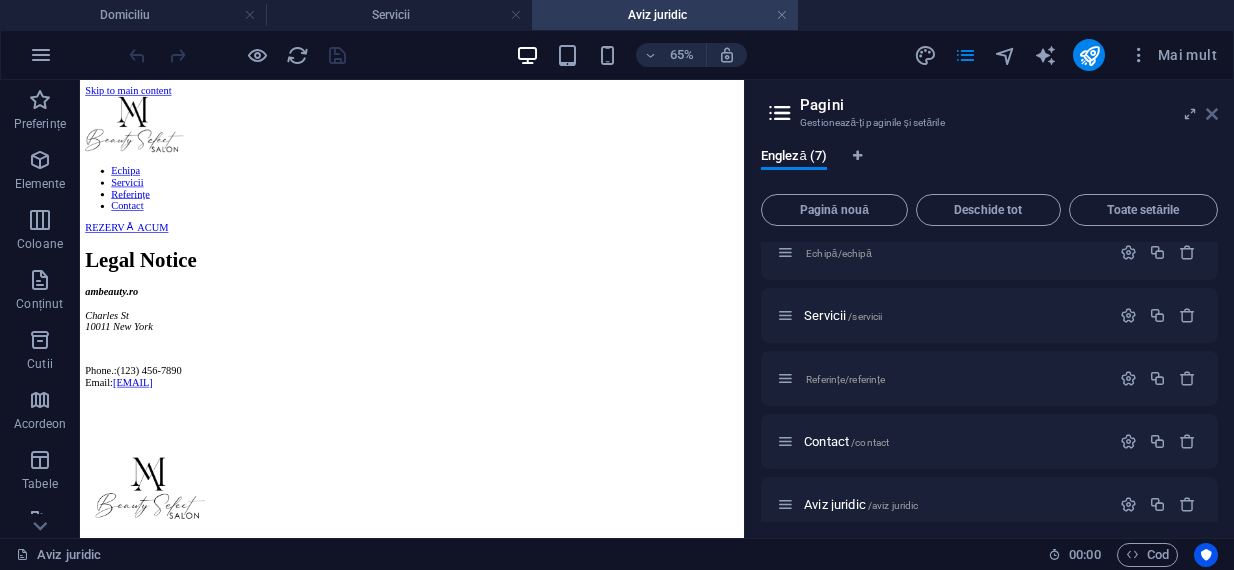 click at bounding box center [1212, 114] 